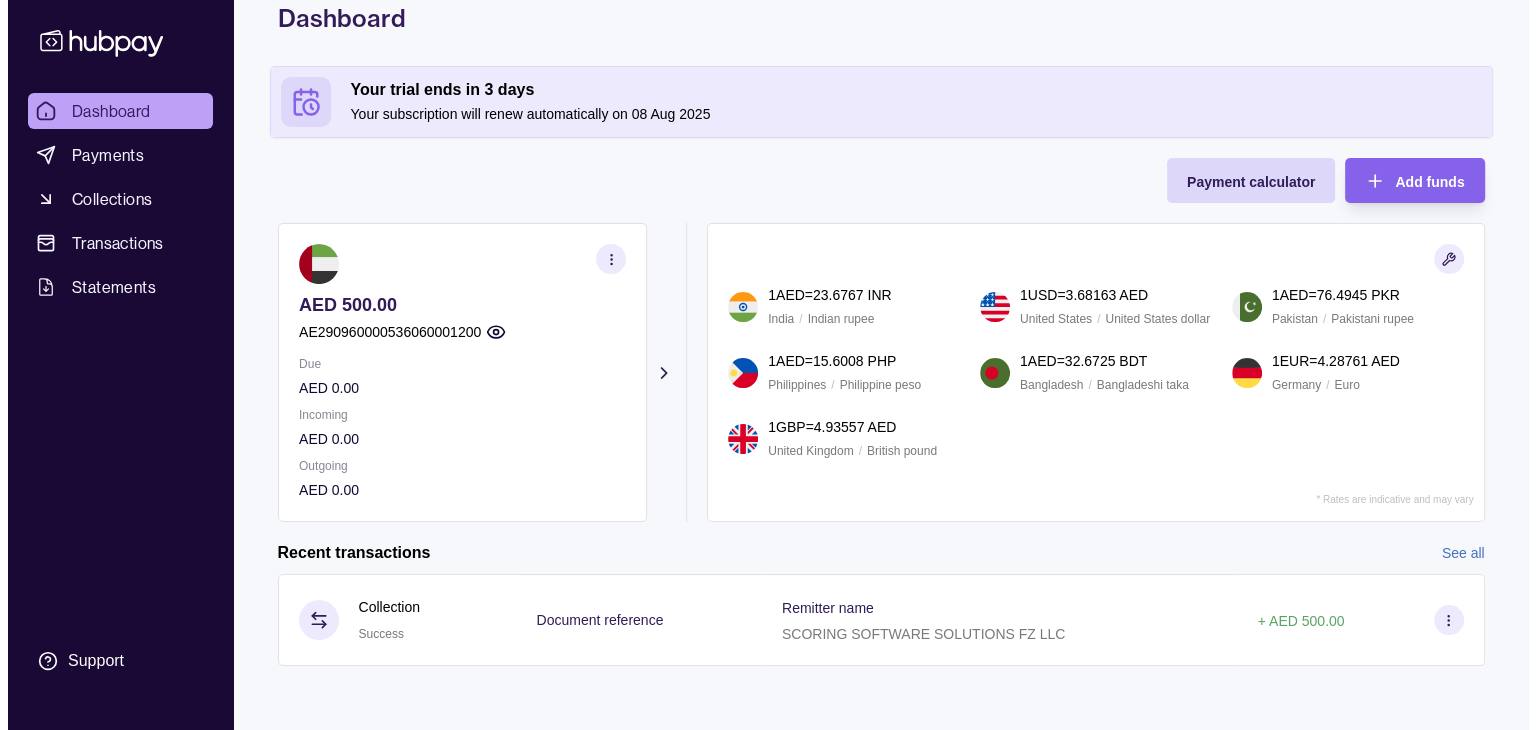 scroll, scrollTop: 0, scrollLeft: 0, axis: both 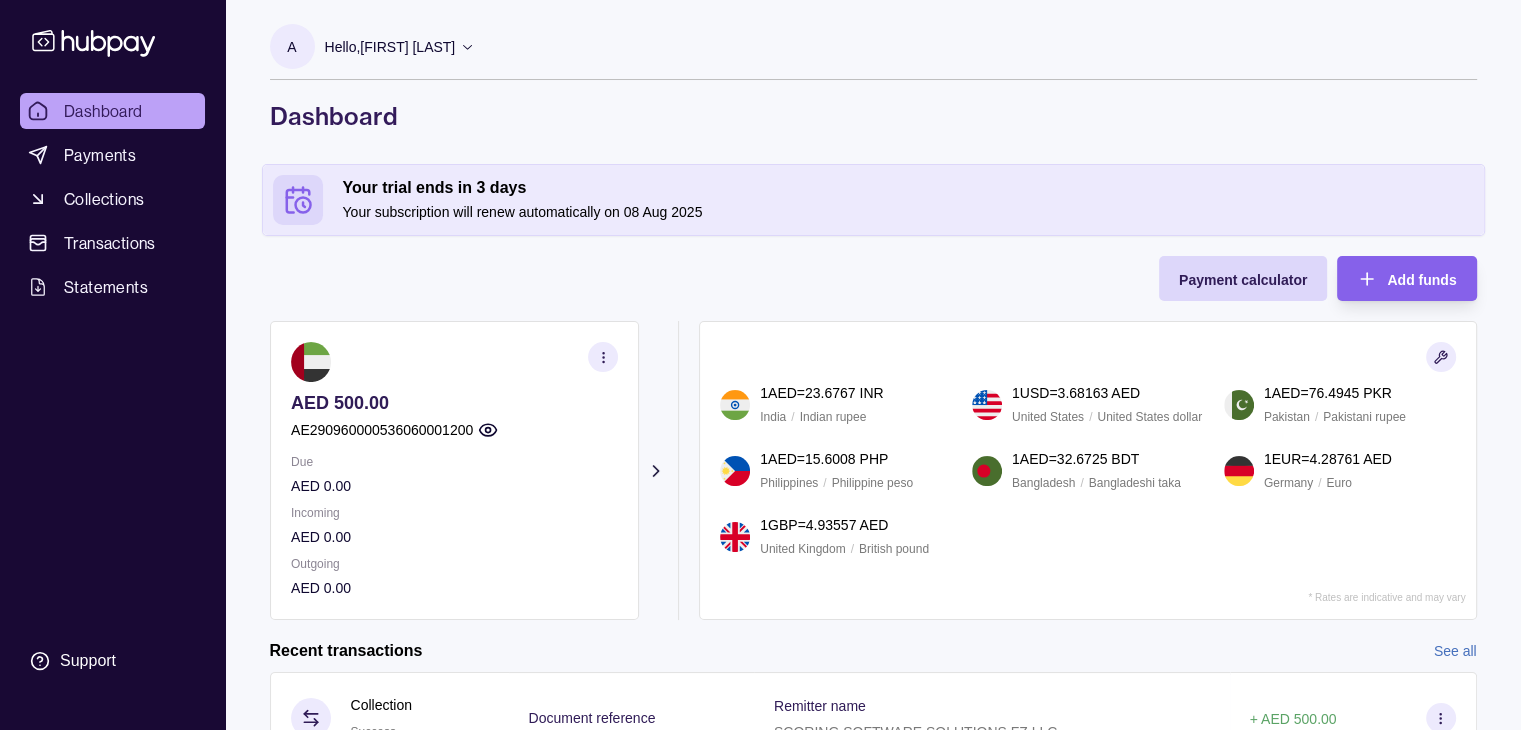 click on "Hello, [FIRST] [LAST]" at bounding box center (390, 47) 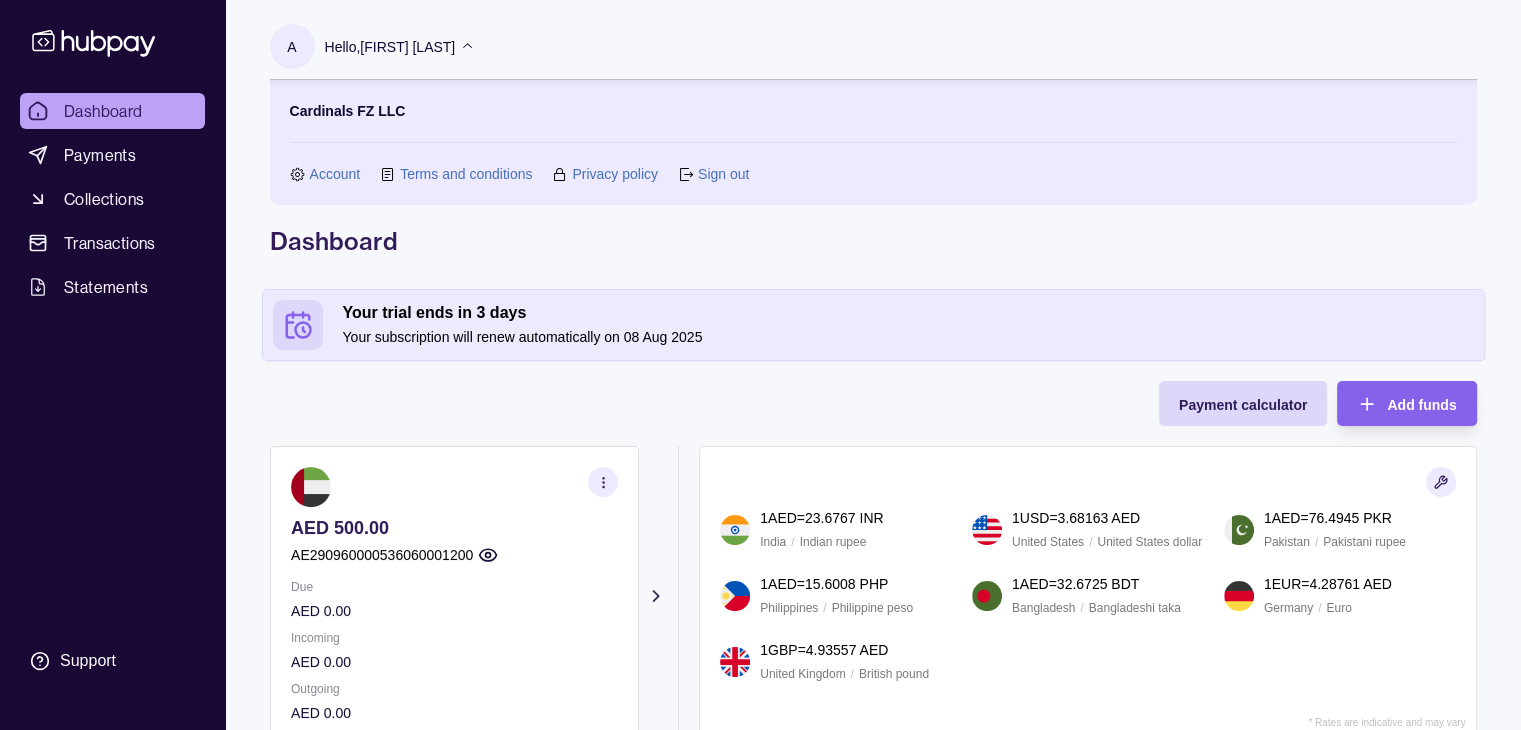 click on "Cardinals FZ LLC  Account Terms and conditions Privacy policy Sign out" at bounding box center [873, 142] 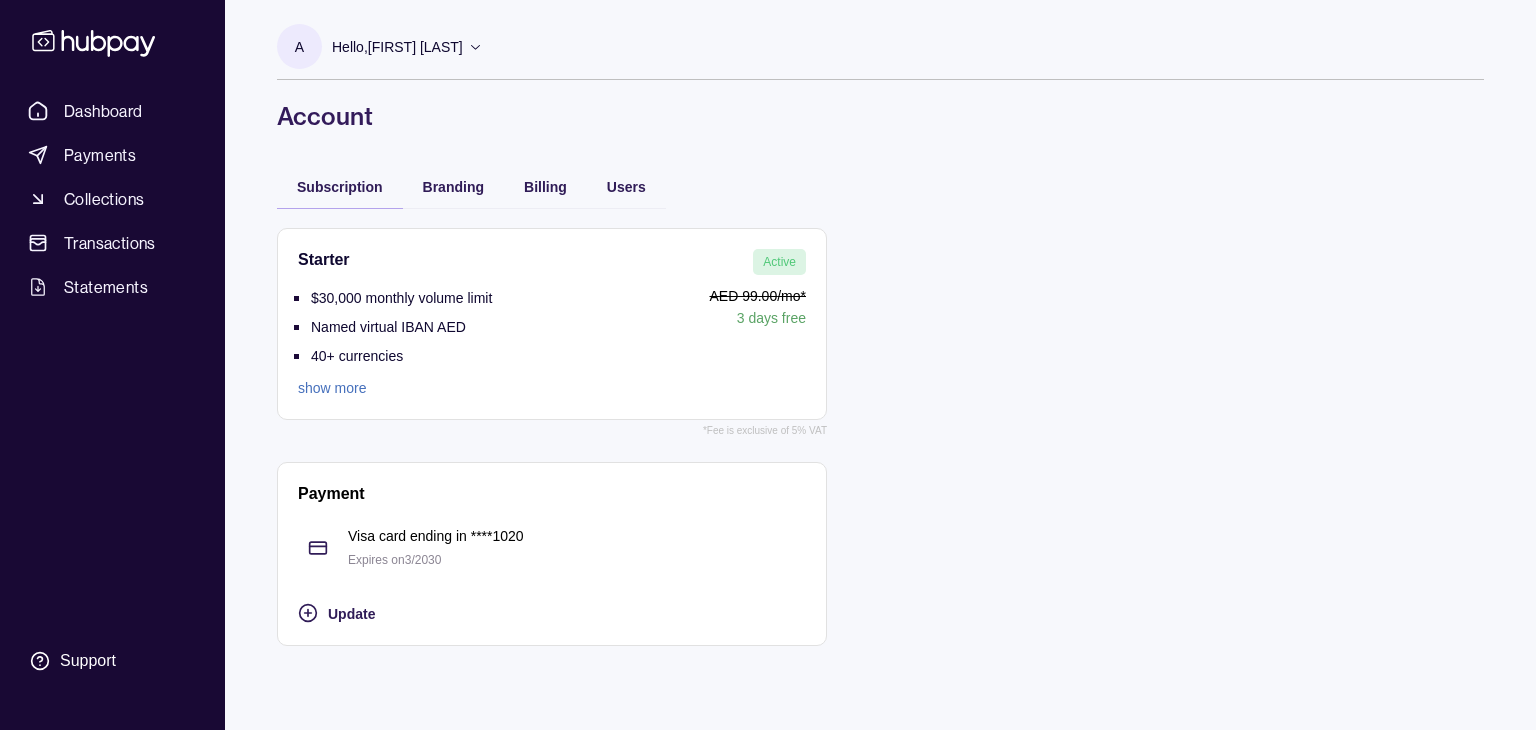 click on "show more" at bounding box center [395, 388] 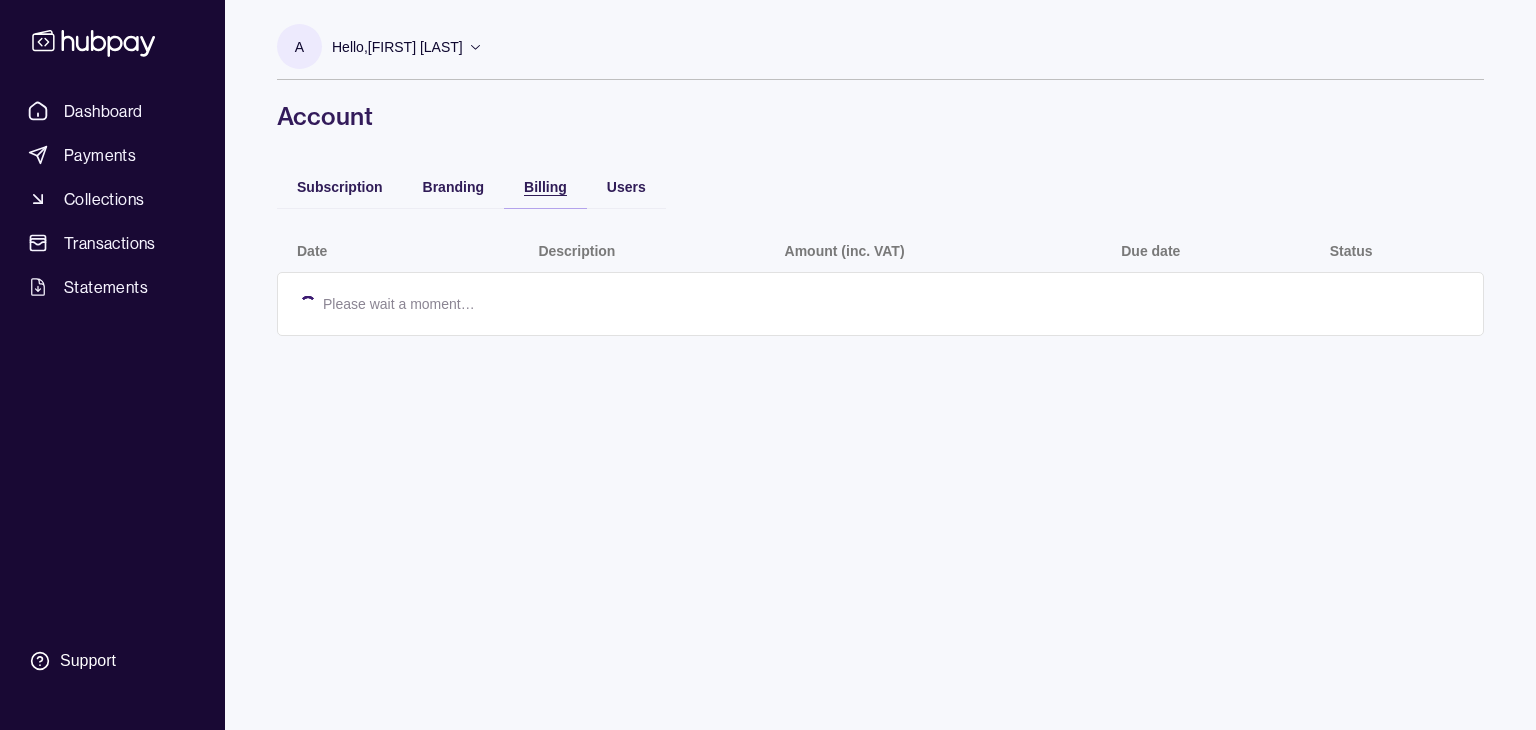 click on "Billing" at bounding box center [545, 187] 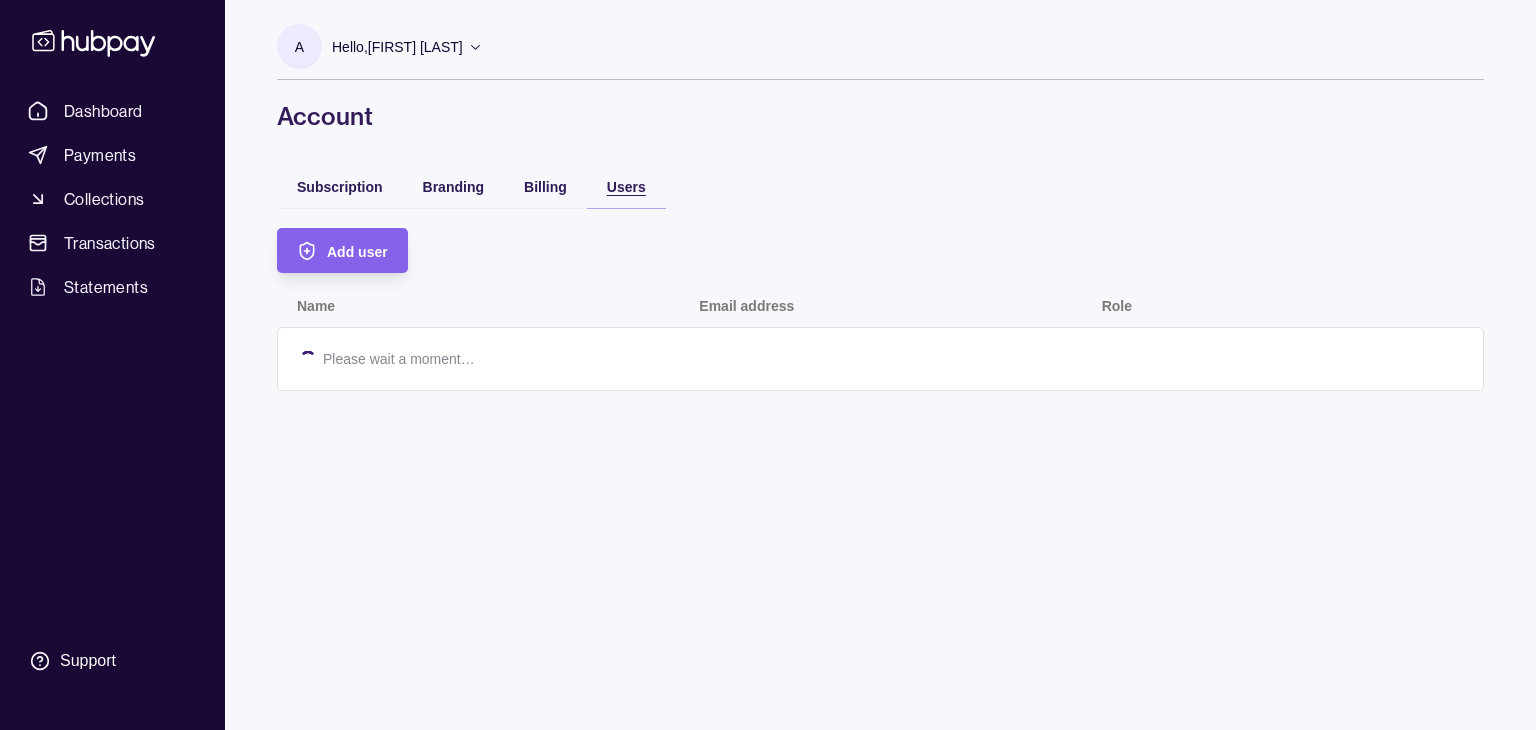 click on "Users" at bounding box center [626, 187] 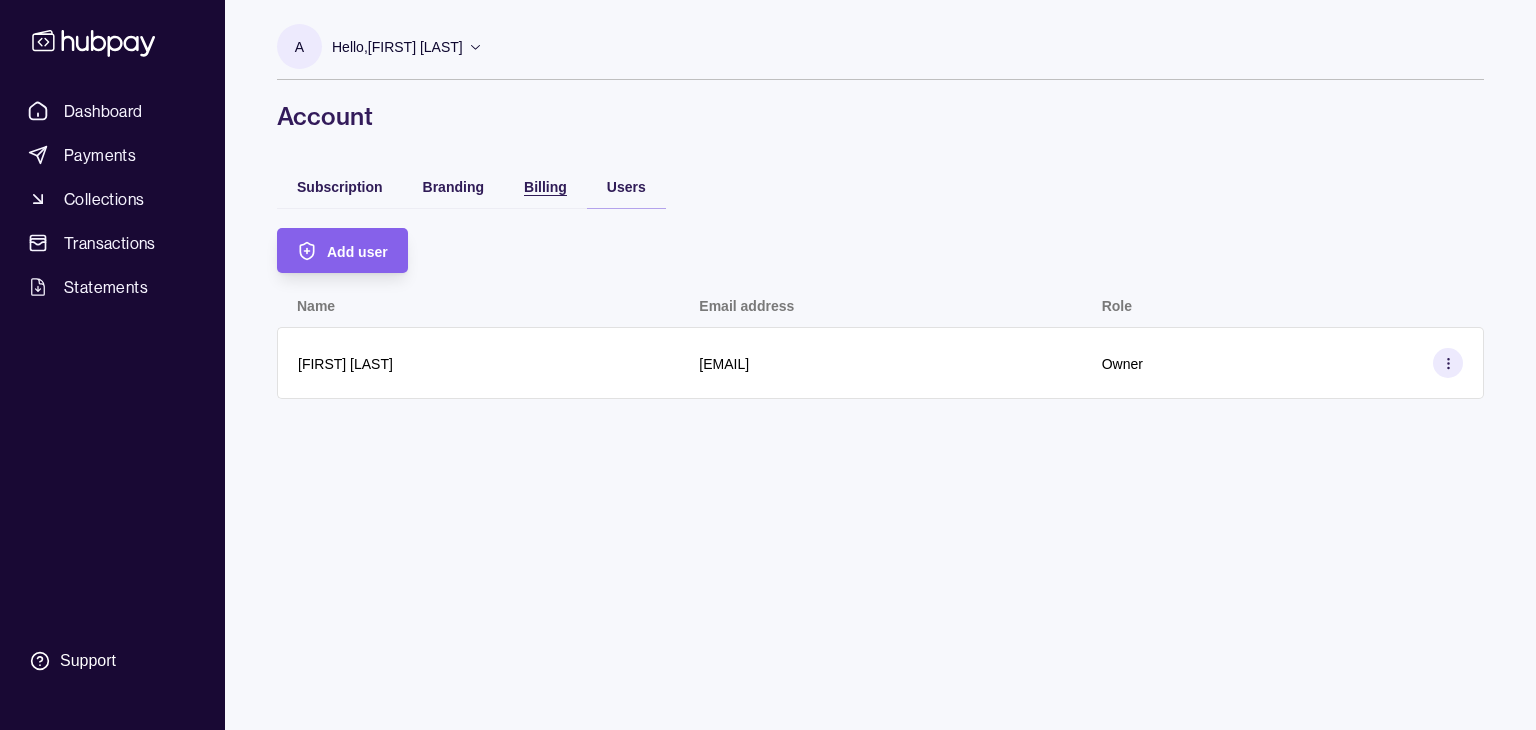 click on "Billing" at bounding box center (545, 187) 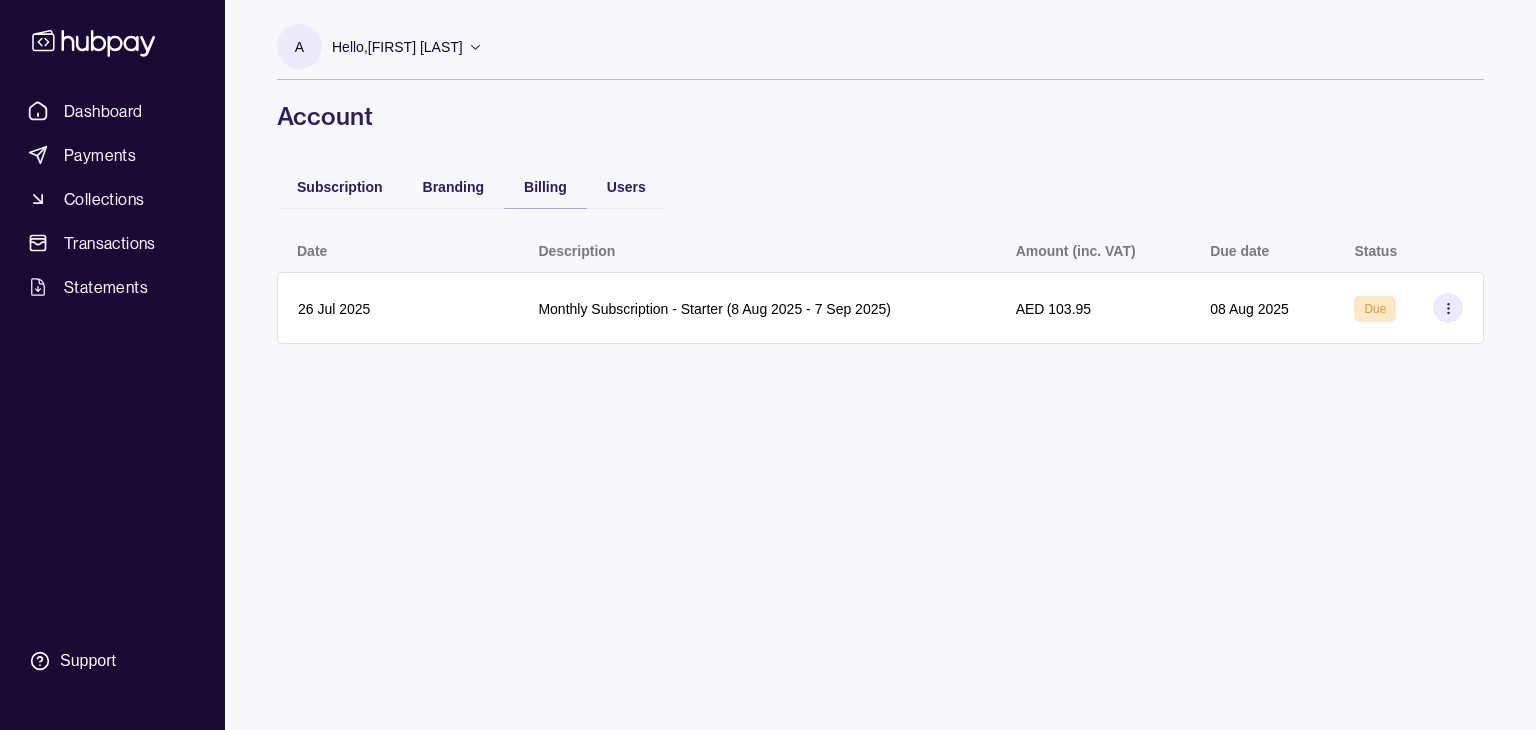 click on "A Hello,  ARTEM LAVROV Cardinals FZ LLC  Account Terms and conditions Privacy policy Sign out Account Subscription Branding Billing Users Date Description Amount (inc. VAT) Due date Status 26 Jul 2025 Monthly Subscription - Starter (8 Aug 2025 - 7 Sep 2025) AED 103.95 08 Aug 2025 Due" at bounding box center [880, 182] 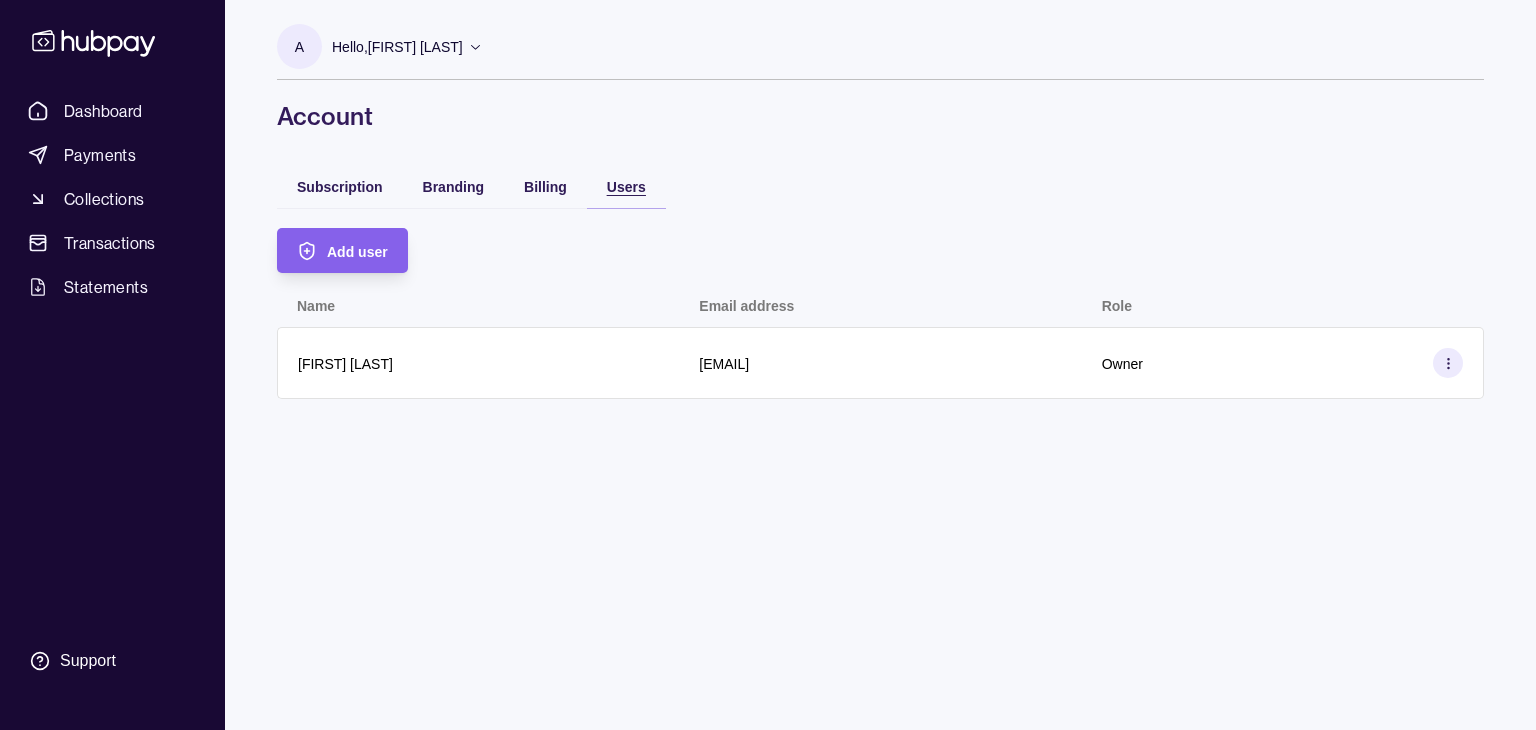 click on "Users" at bounding box center [626, 187] 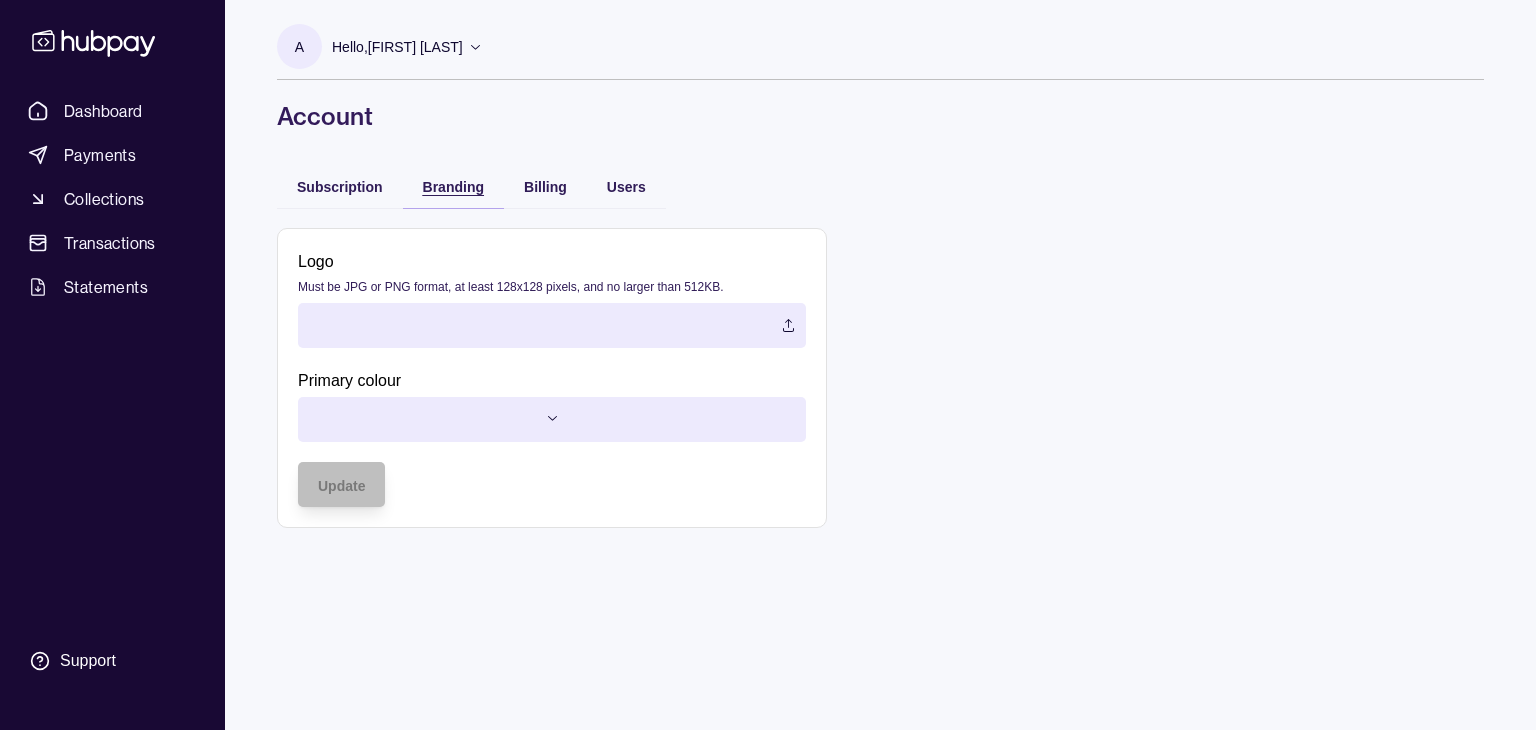 click on "Branding" at bounding box center (453, 187) 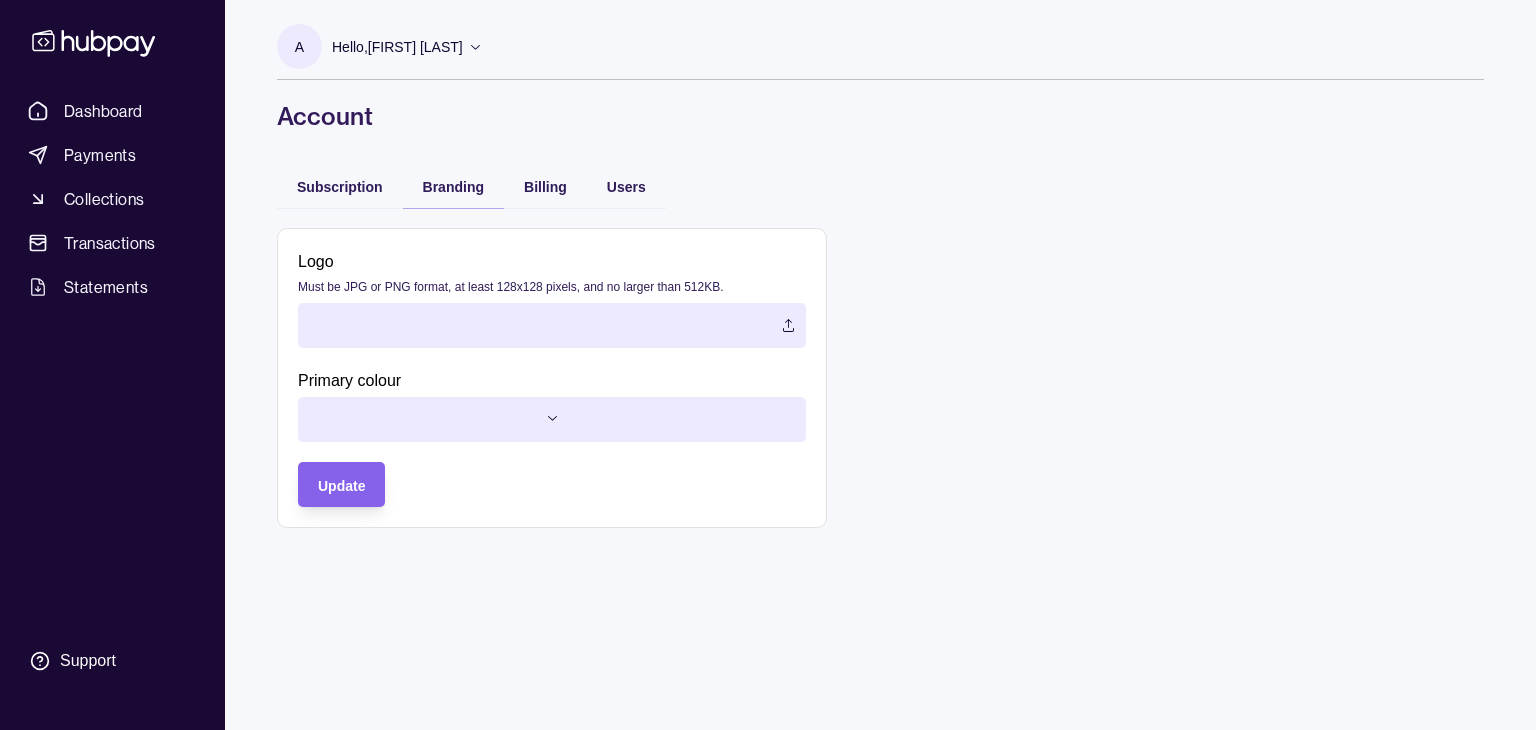 click at bounding box center (552, 325) 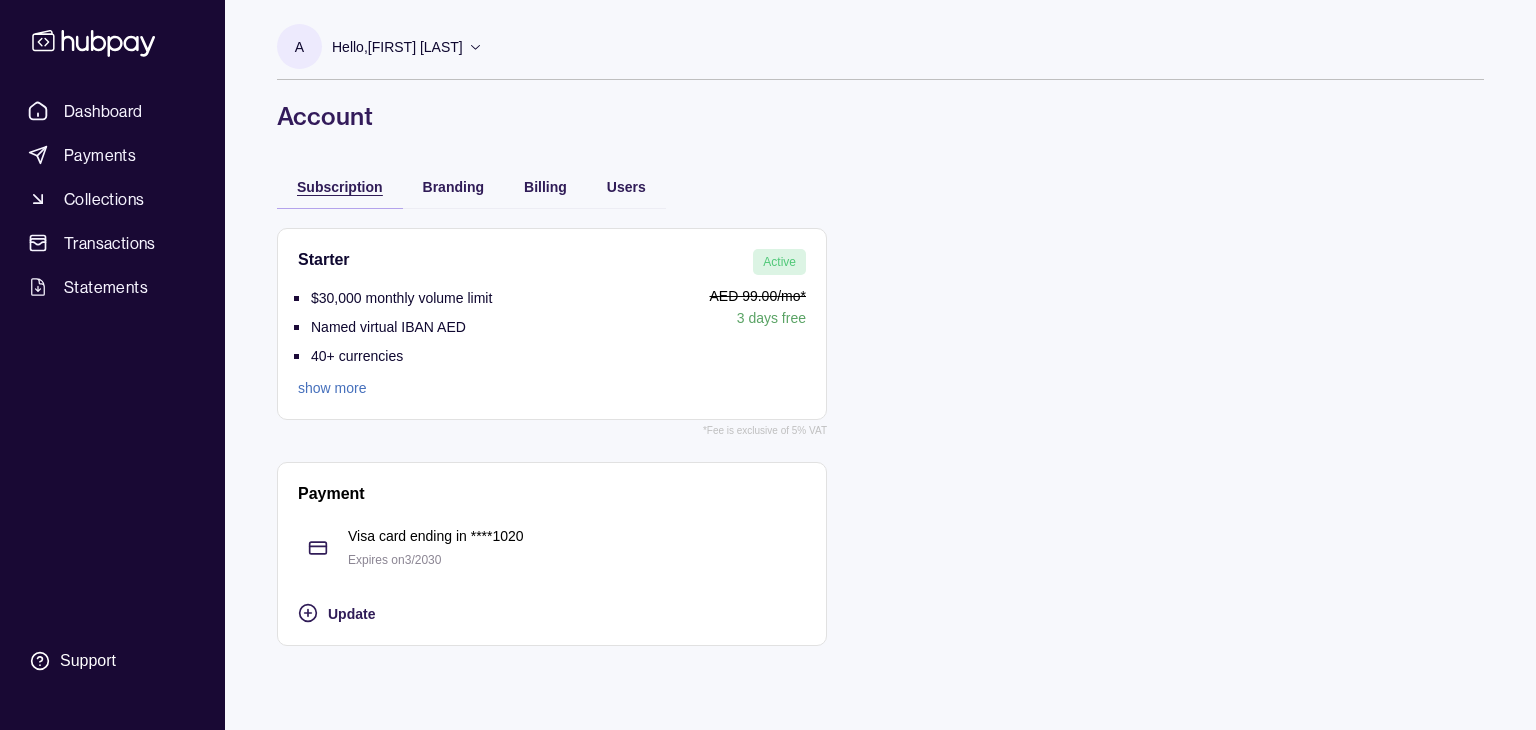 click on "Subscription" at bounding box center (340, 187) 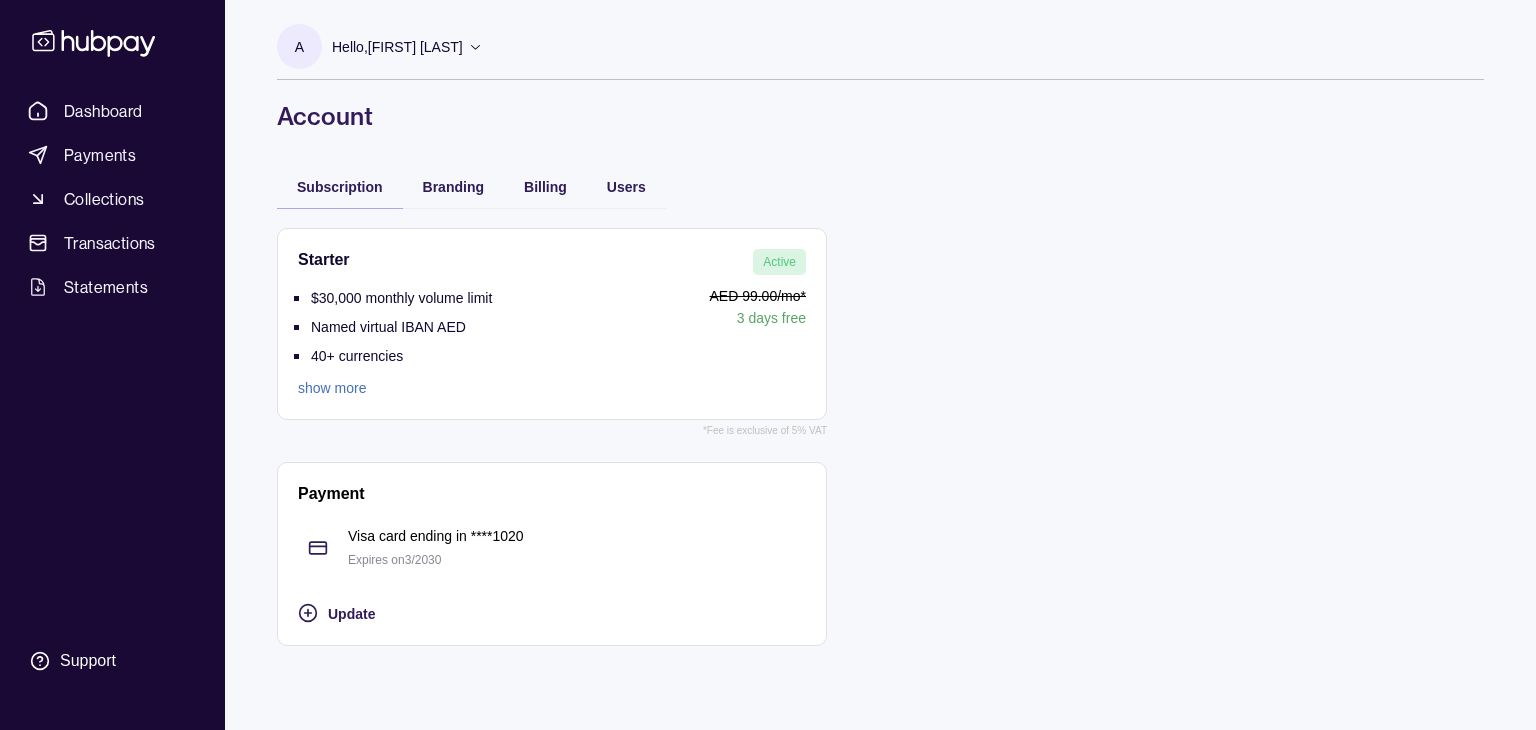 click on "show more" at bounding box center (395, 388) 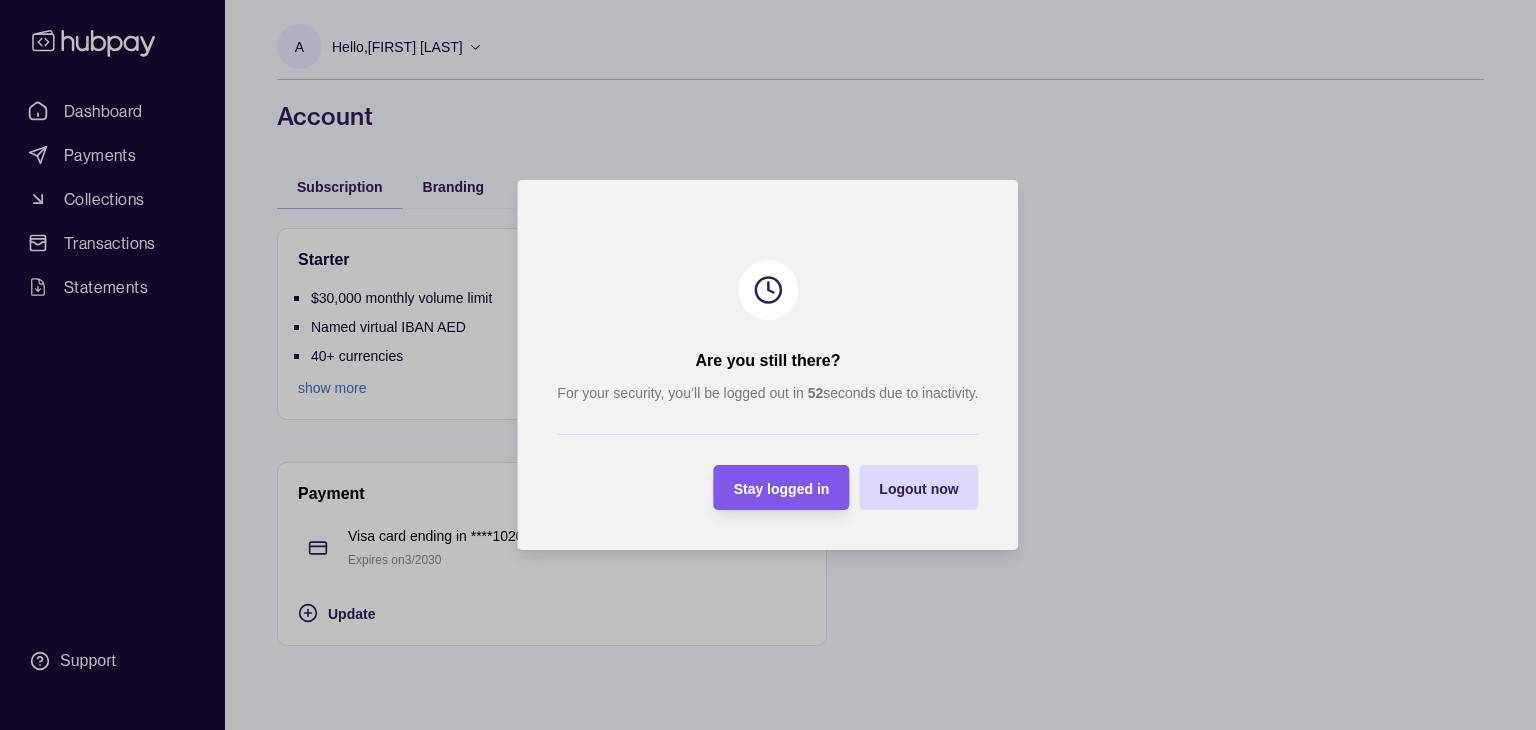 click on "Stay logged in" at bounding box center [782, 489] 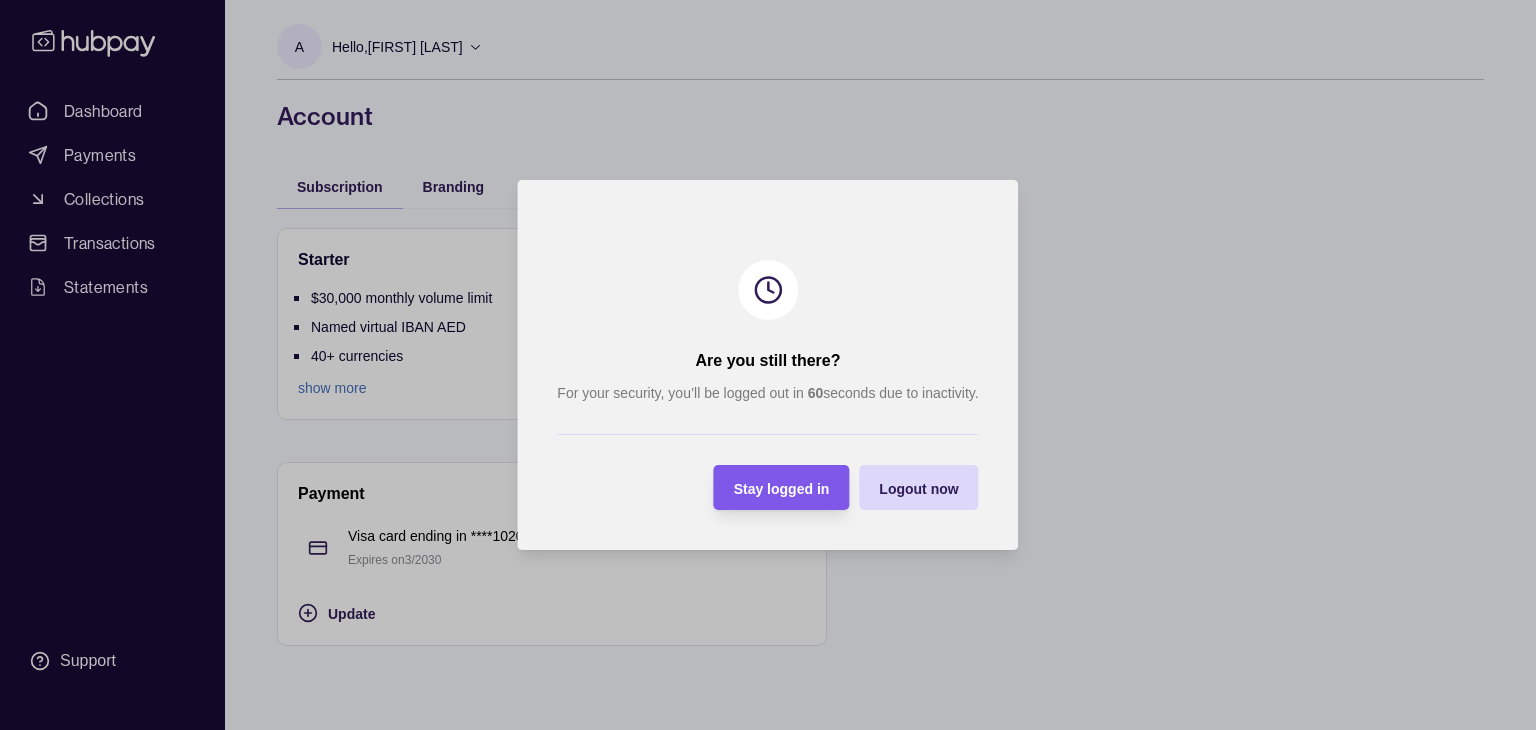 click on "Stay logged in" at bounding box center [782, 488] 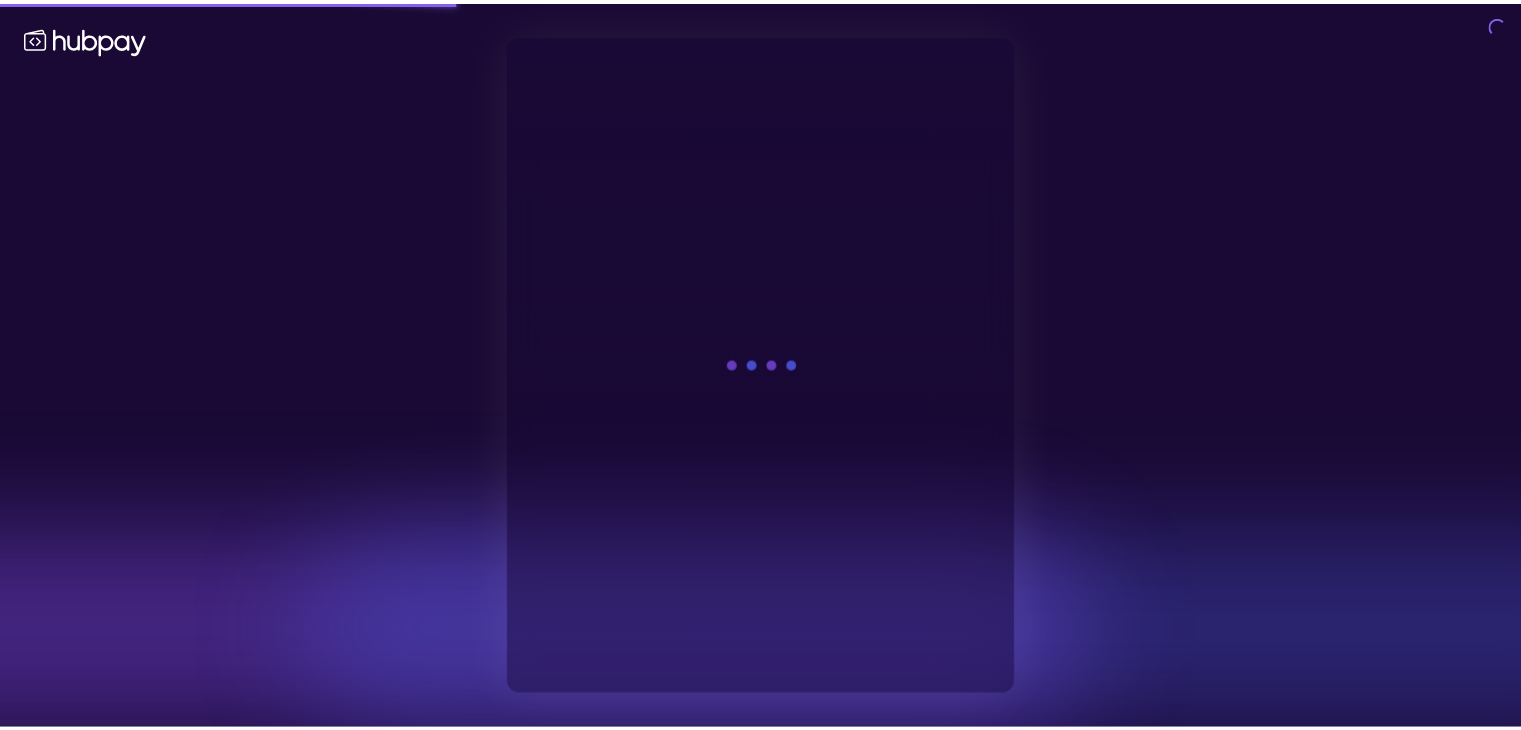 scroll, scrollTop: 0, scrollLeft: 0, axis: both 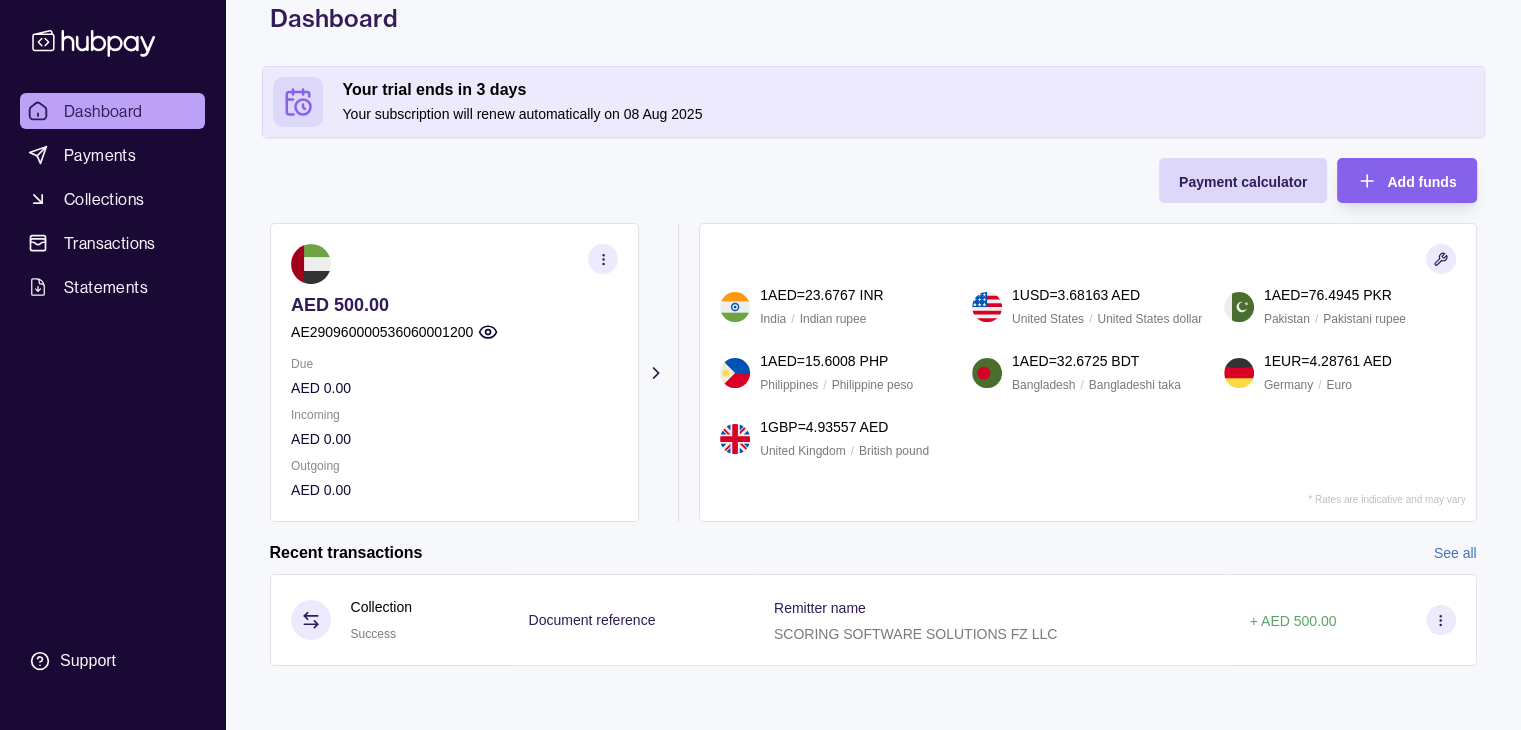 click 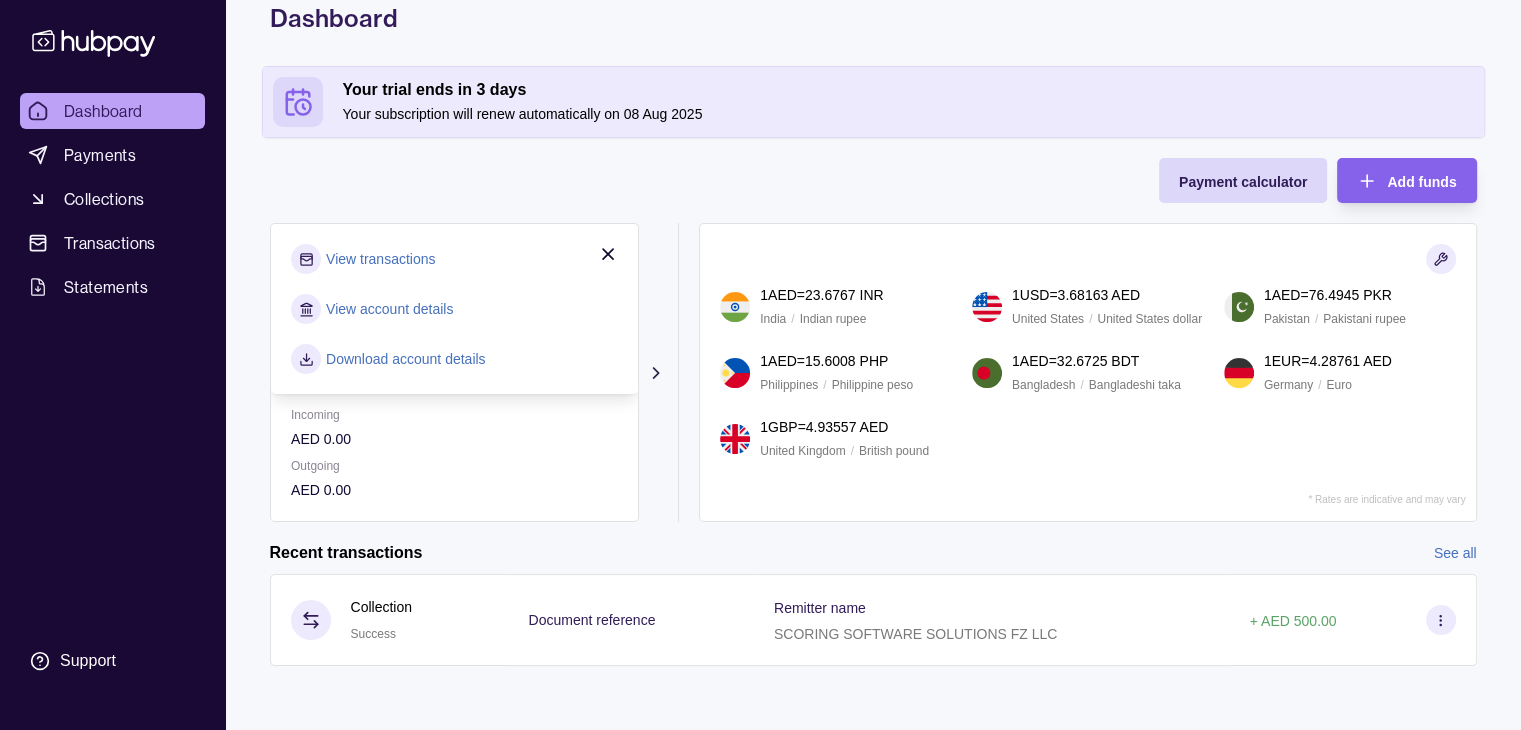 click on "1  AED  =  23.6767   INR India / Indian rupee 1  USD  =  3.68163   AED United States / United States dollar 1  AED  =  76.4945   PKR Pakistan / Pakistani rupee 1  AED  =  15.6008   PHP Philippines / Philippine peso 1  AED  =  32.6725   BDT Bangladesh / Bangladeshi taka 1  EUR  =  4.28761   AED Germany / Euro 1  GBP  =  4.93557   AED United Kingdom / British pound * Rates are indicative and may vary" at bounding box center [1087, 372] 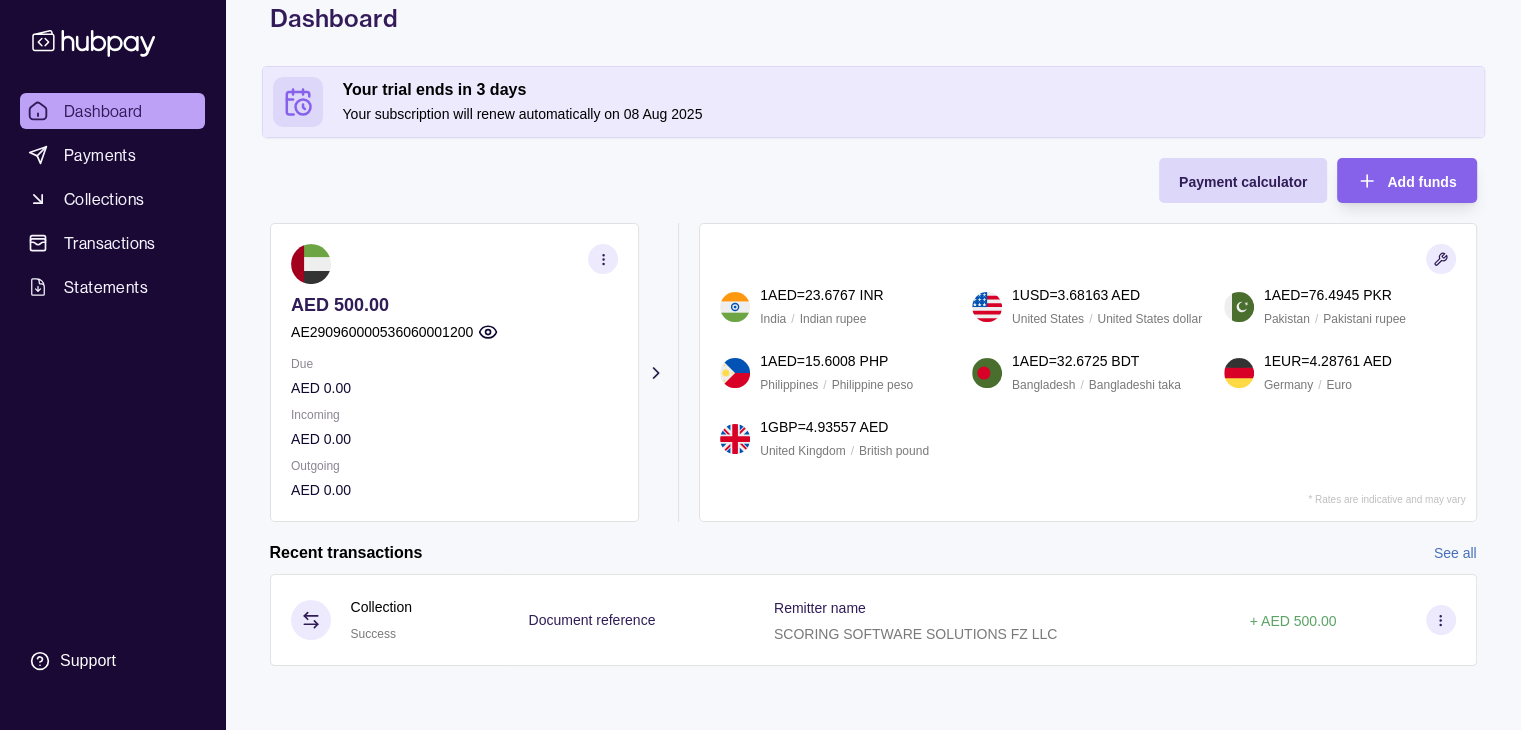 scroll, scrollTop: 0, scrollLeft: 0, axis: both 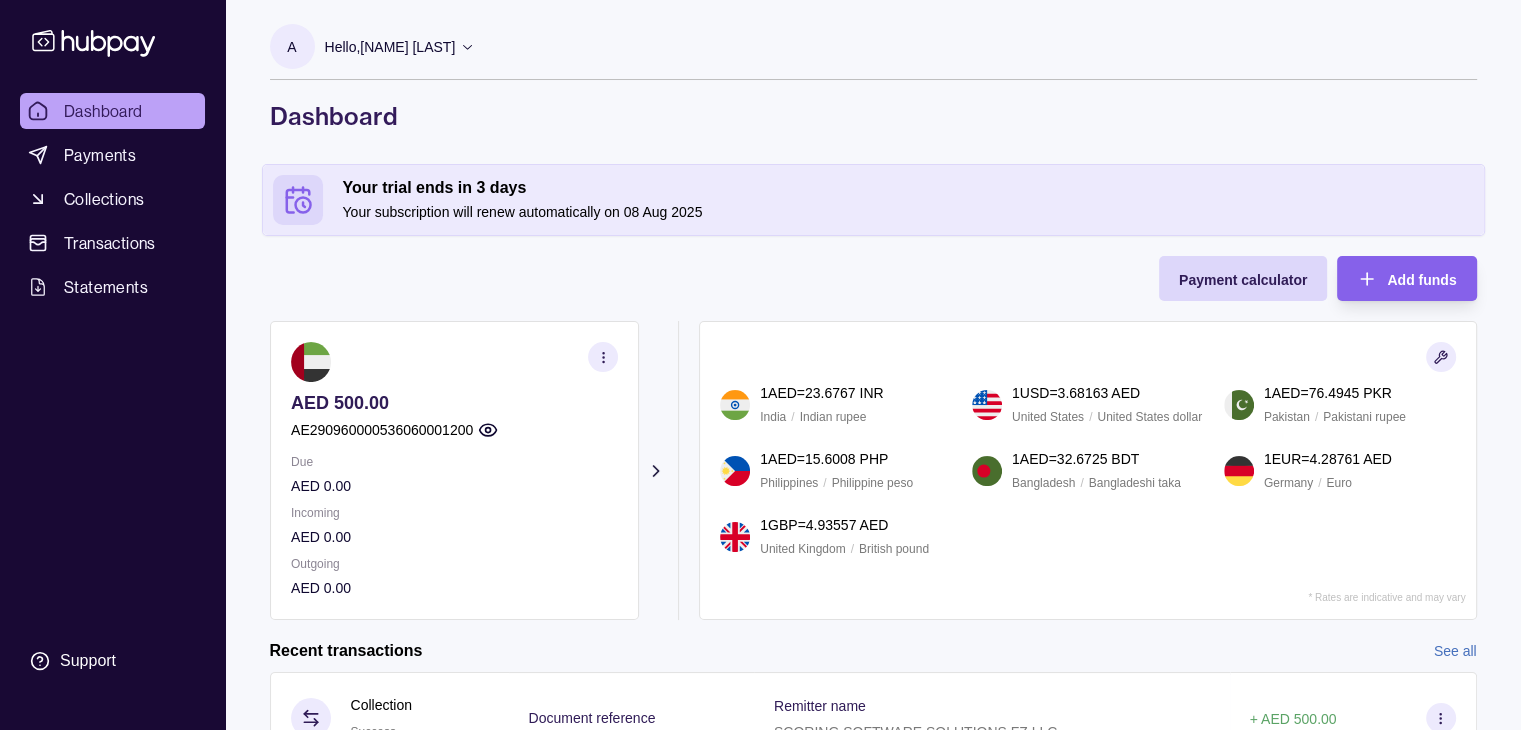 click on "Hello,  ARTEM LAVROV" at bounding box center (390, 47) 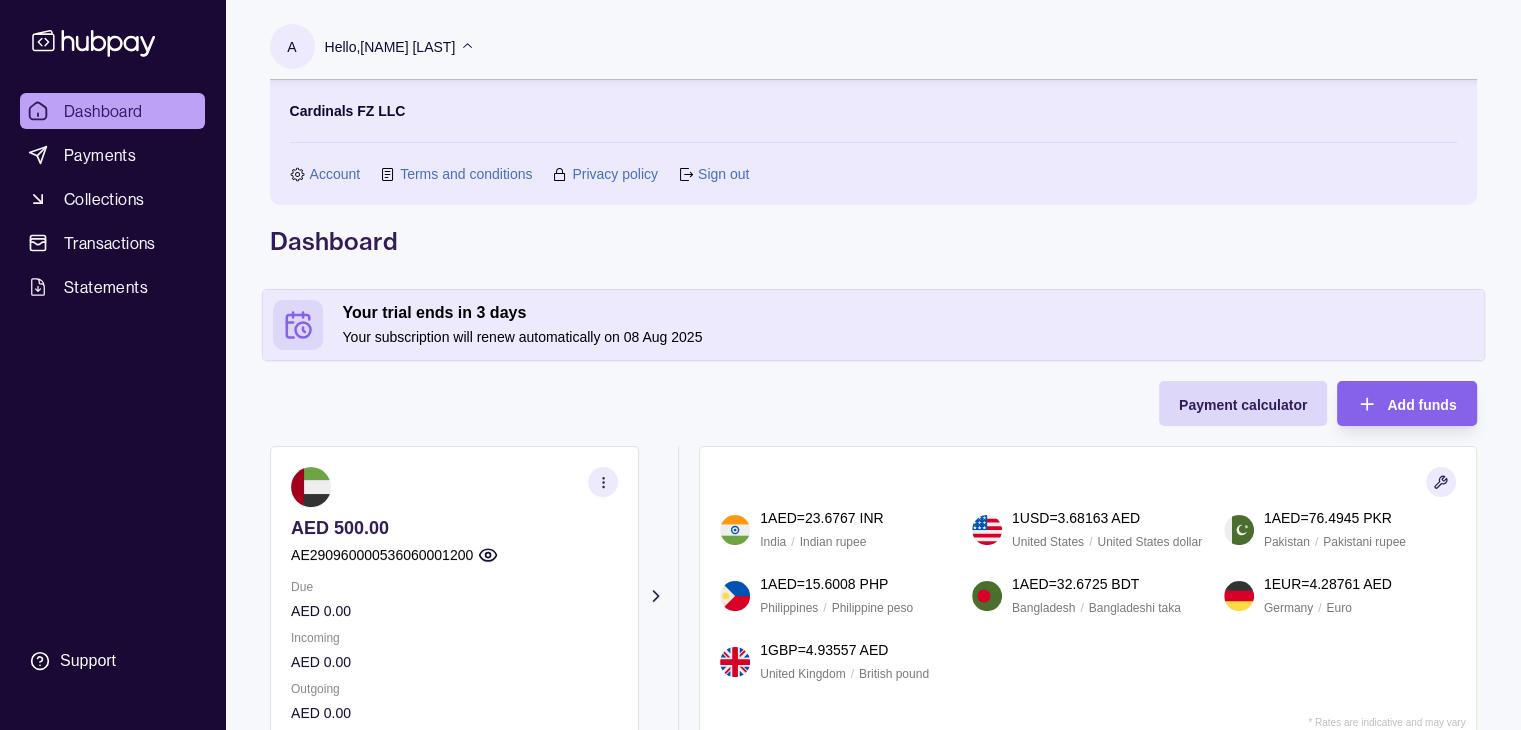 click 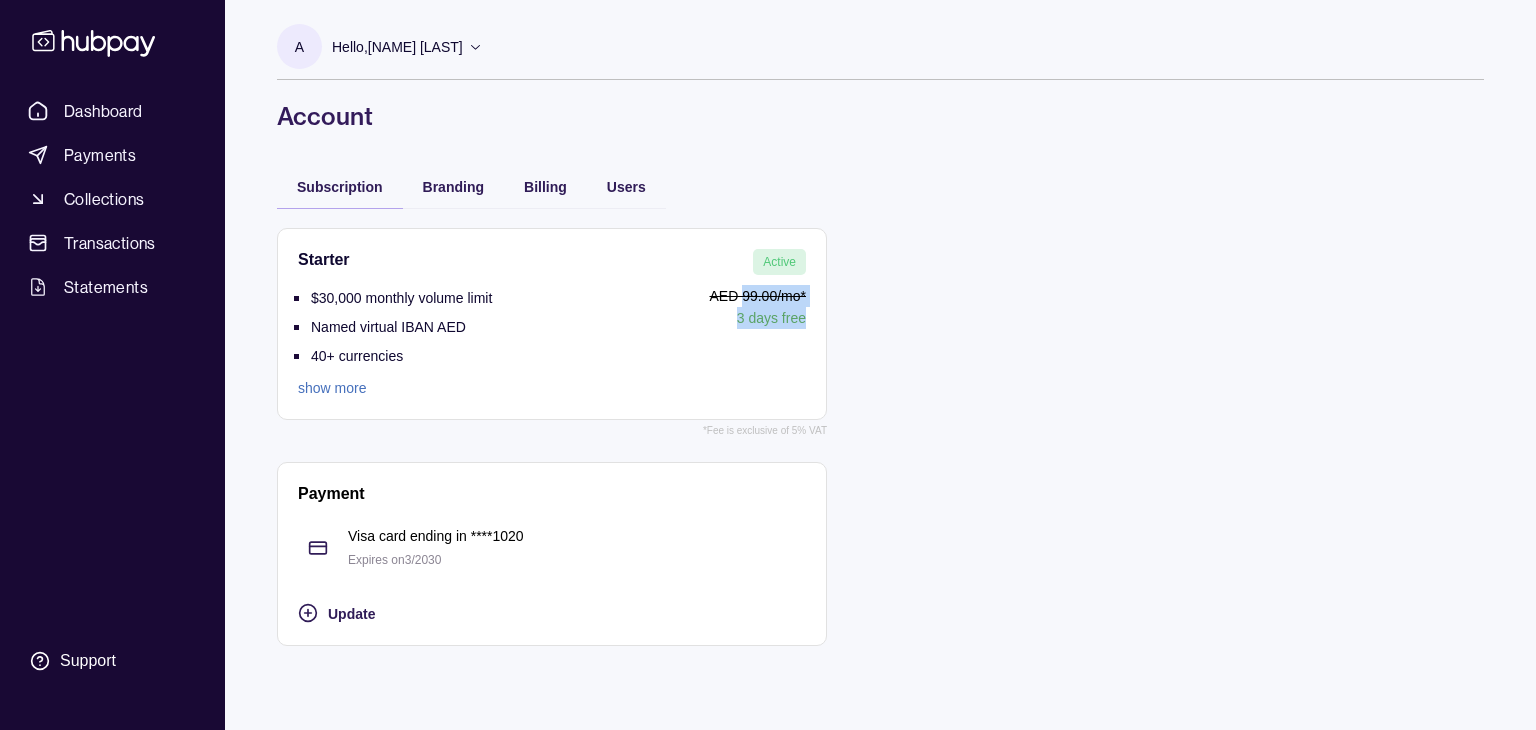 drag, startPoint x: 740, startPoint y: 296, endPoint x: 802, endPoint y: 308, distance: 63.15061 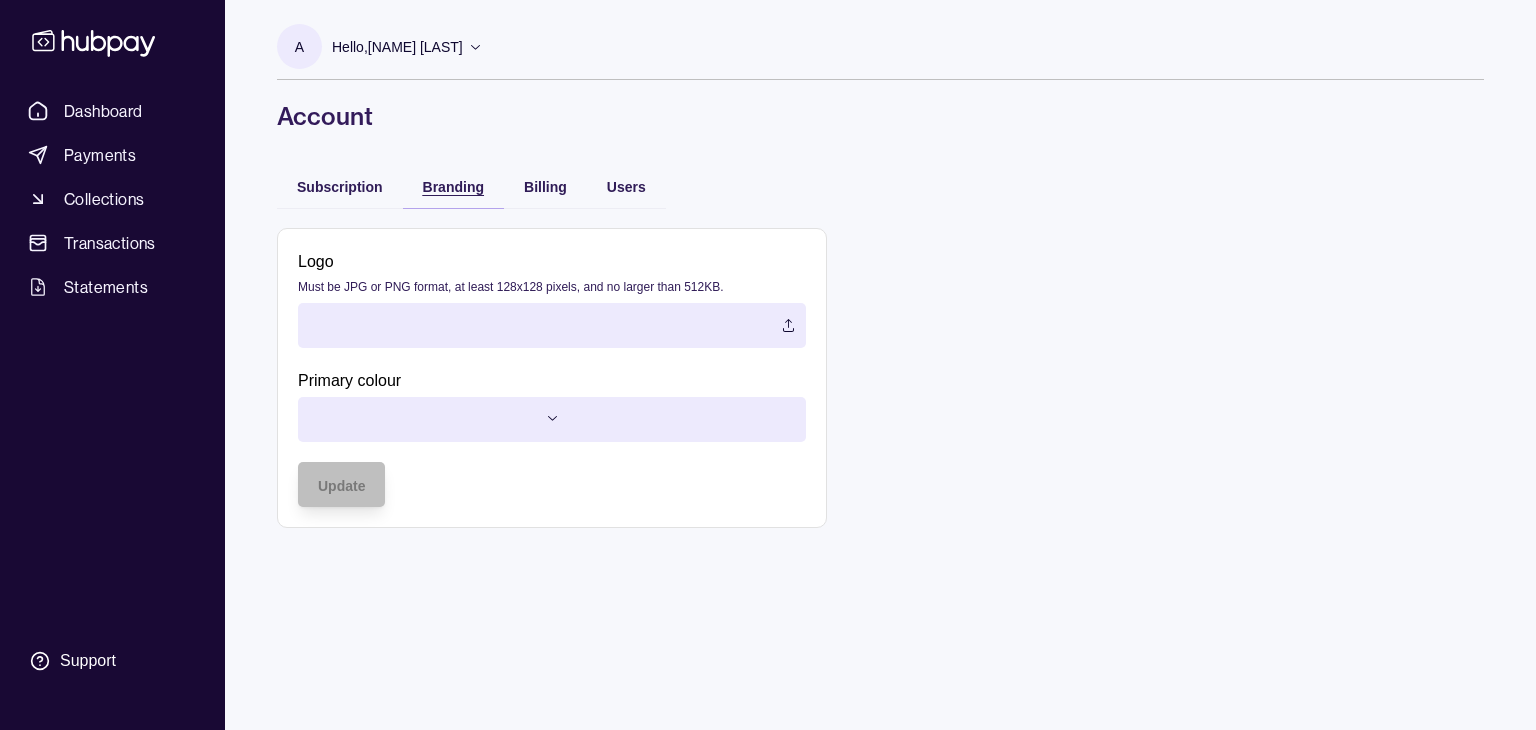 click on "Branding" at bounding box center (453, 186) 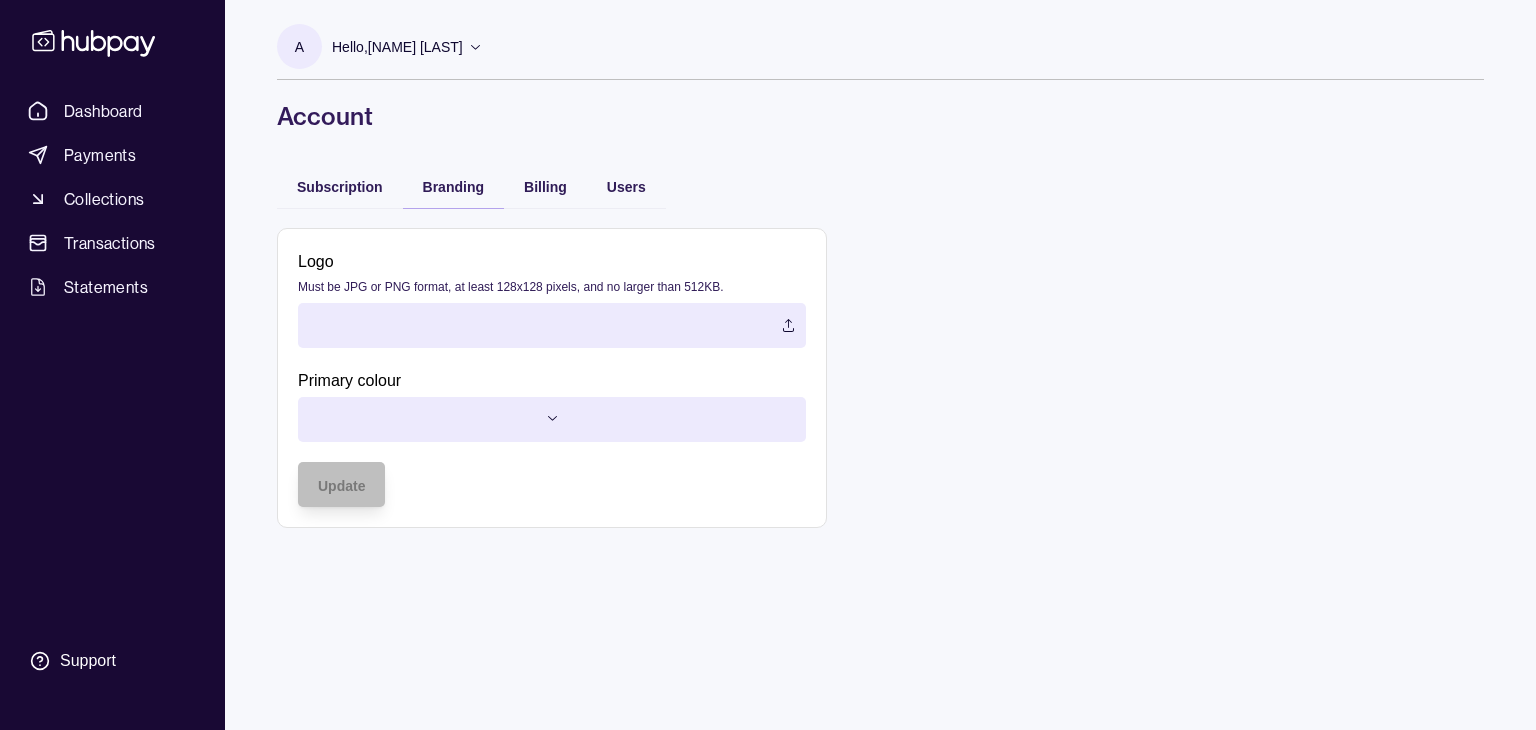 click at bounding box center [552, 325] 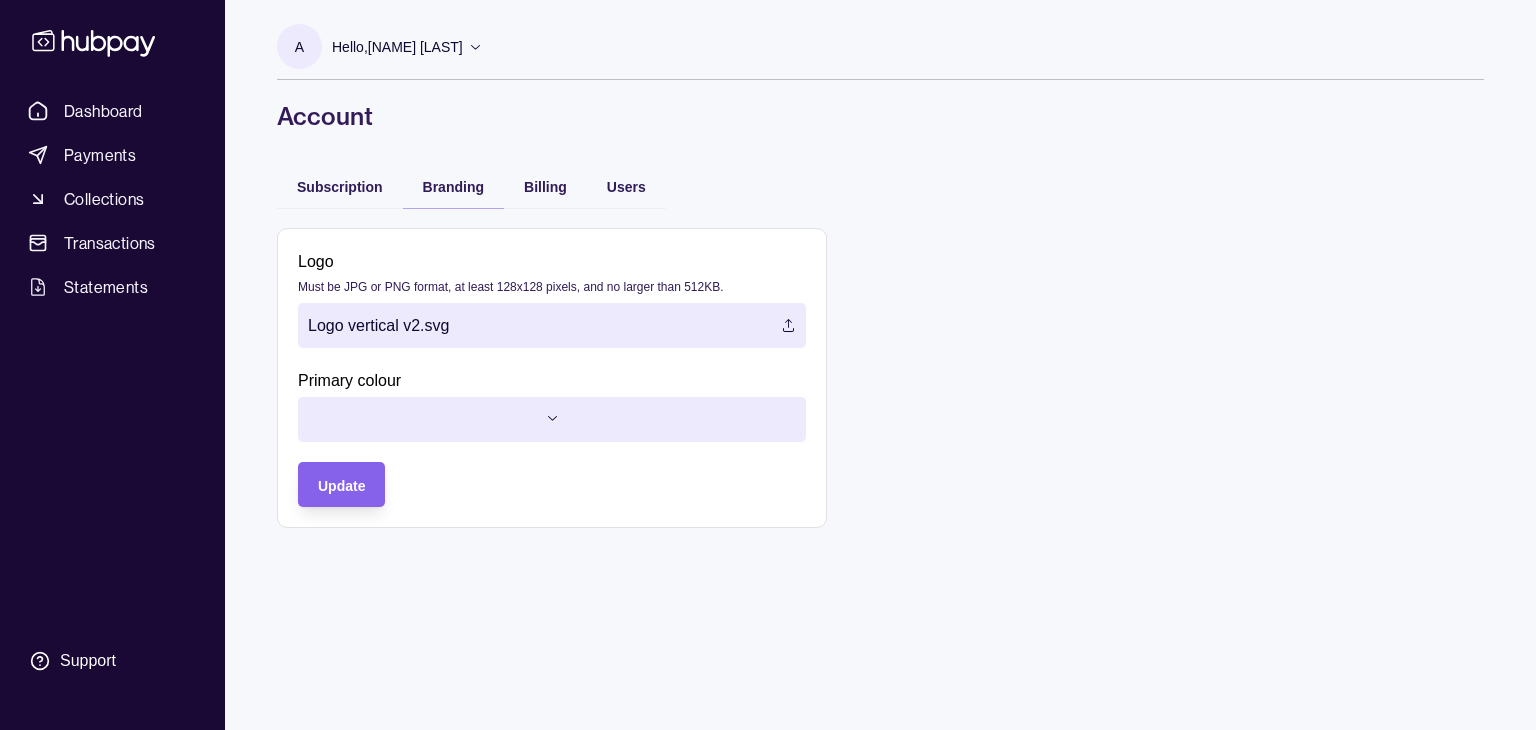 click on "Logo vertical v2.svg" at bounding box center [552, 325] 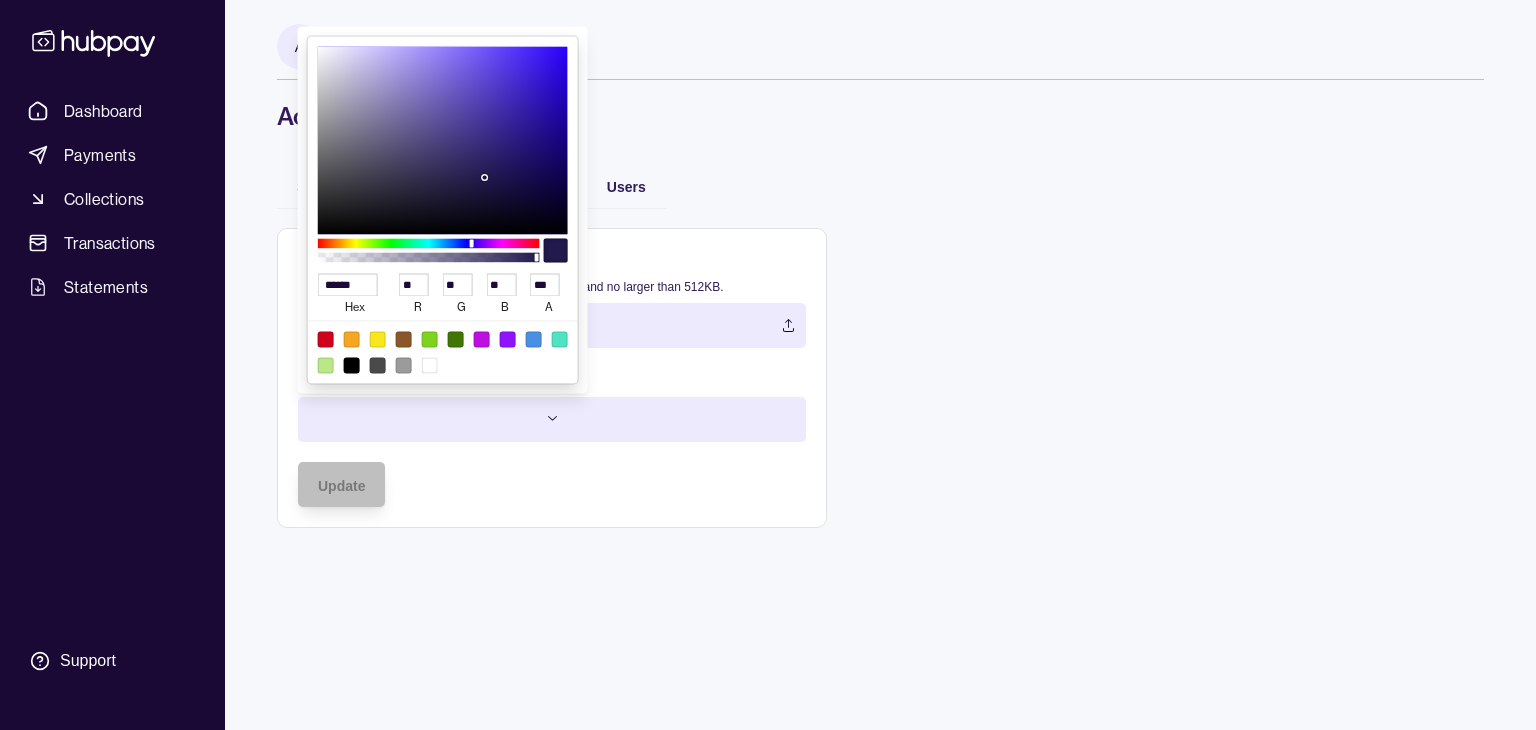 click on "Dashboard Payments Collections Transactions Statements Support A Hello,  ARTEM LAVROV Cardinals FZ LLC  Account Terms and conditions Privacy policy Sign out Account Subscription Branding Billing Users Logo Must be JPG or PNG format, at least 128x128 pixels, and no larger than 512KB. Logo horizontal v2.png Primary colour Update Account | Hubpay ****** hex ** r ** g ** b *** a" at bounding box center (768, 365) 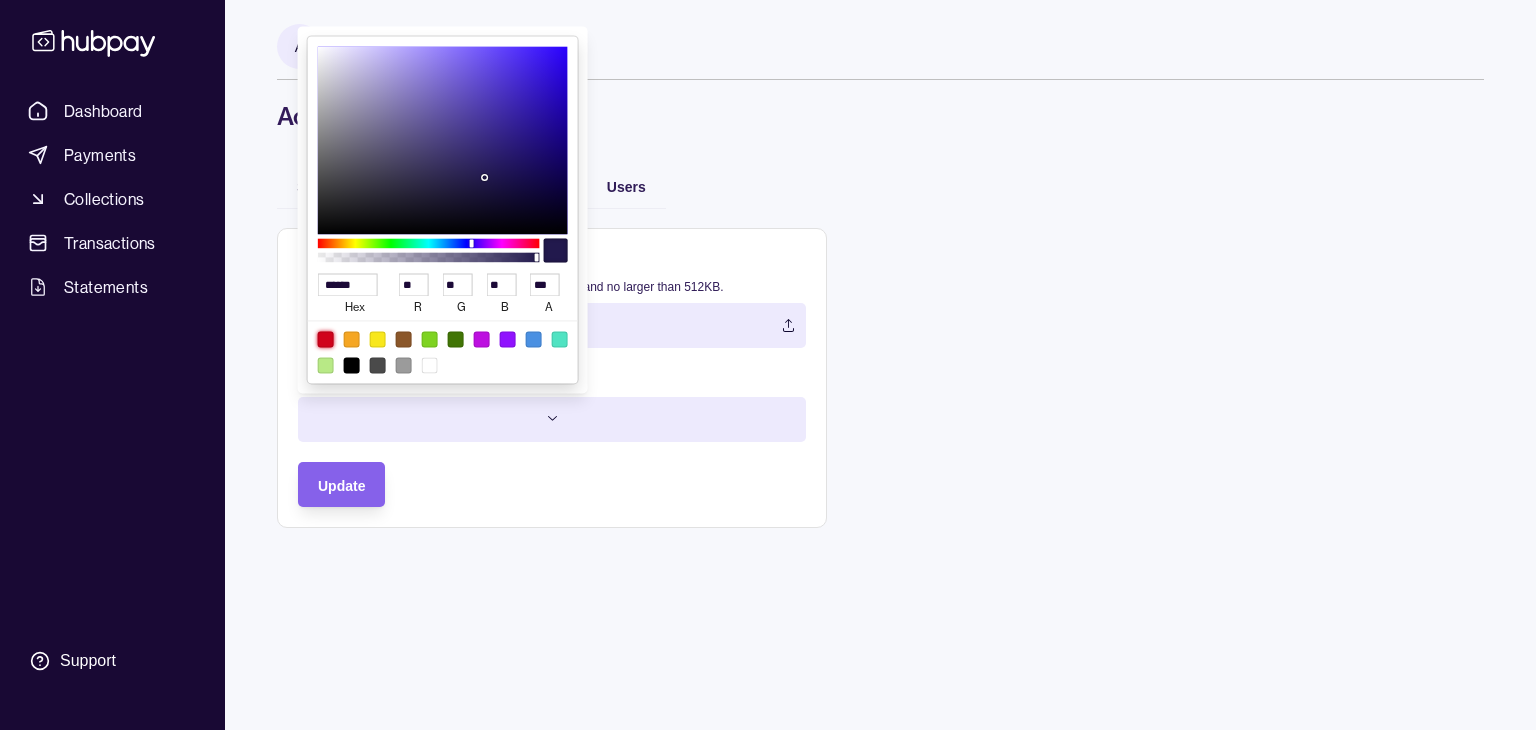 click at bounding box center [326, 339] 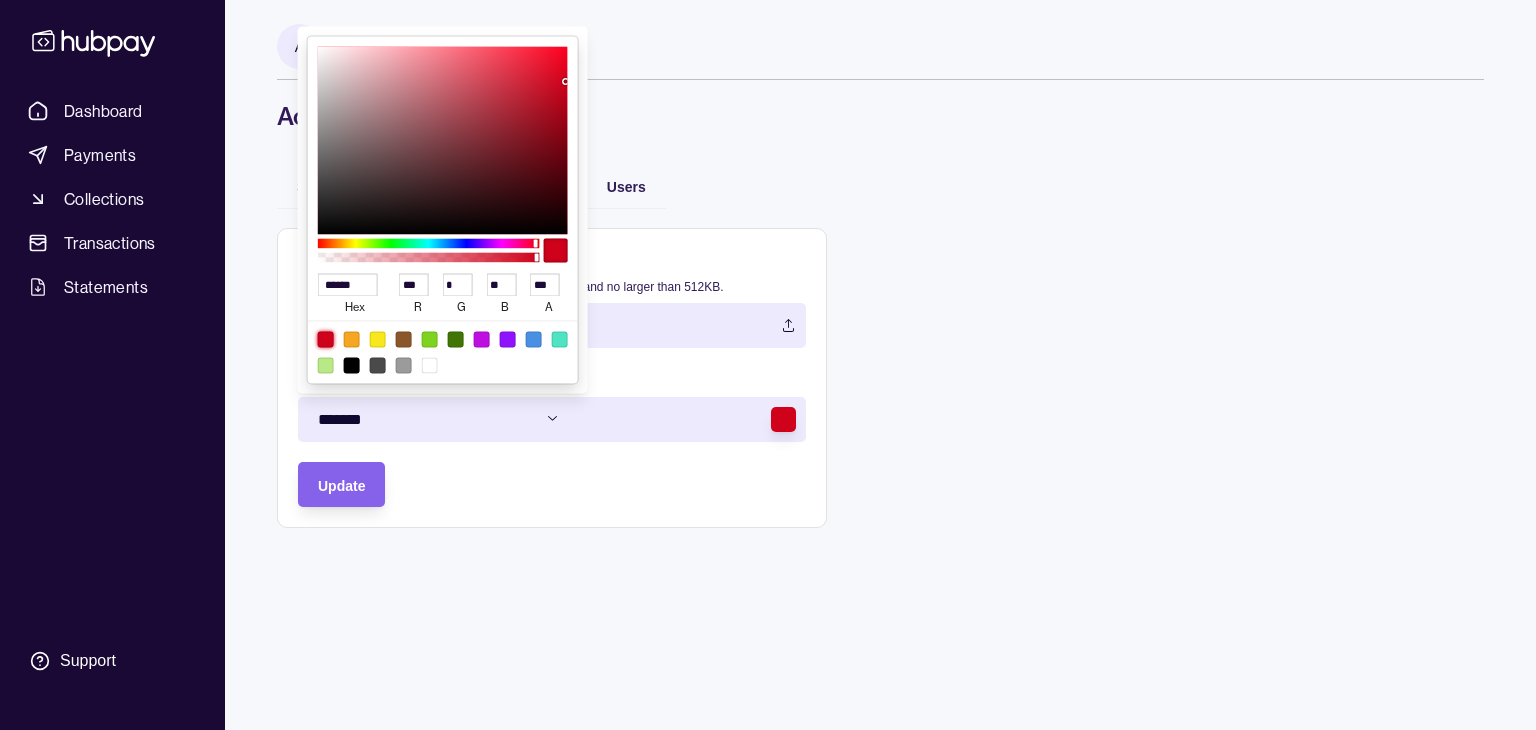 click on "Dashboard Payments Collections Transactions Statements Support A Hello,  ARTEM LAVROV Cardinals FZ LLC  Account Terms and conditions Privacy policy Sign out Account Subscription Branding Billing Users Logo Must be JPG or PNG format, at least 128x128 pixels, and no larger than 512KB. Logo horizontal v2.png Primary colour ******* Update Account | Hubpay ****** hex *** r * g ** b *** a" at bounding box center [768, 365] 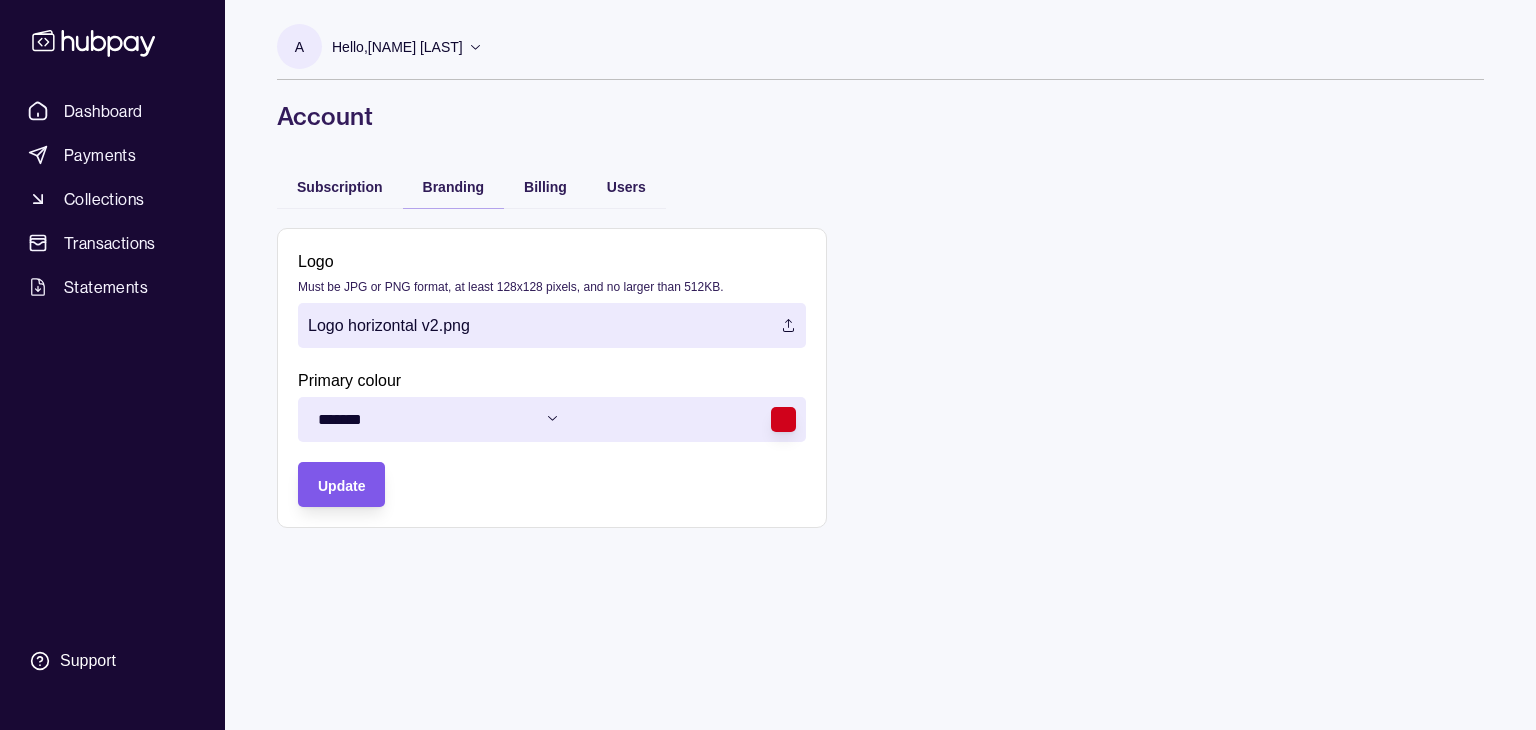 click on "Update" at bounding box center (341, 486) 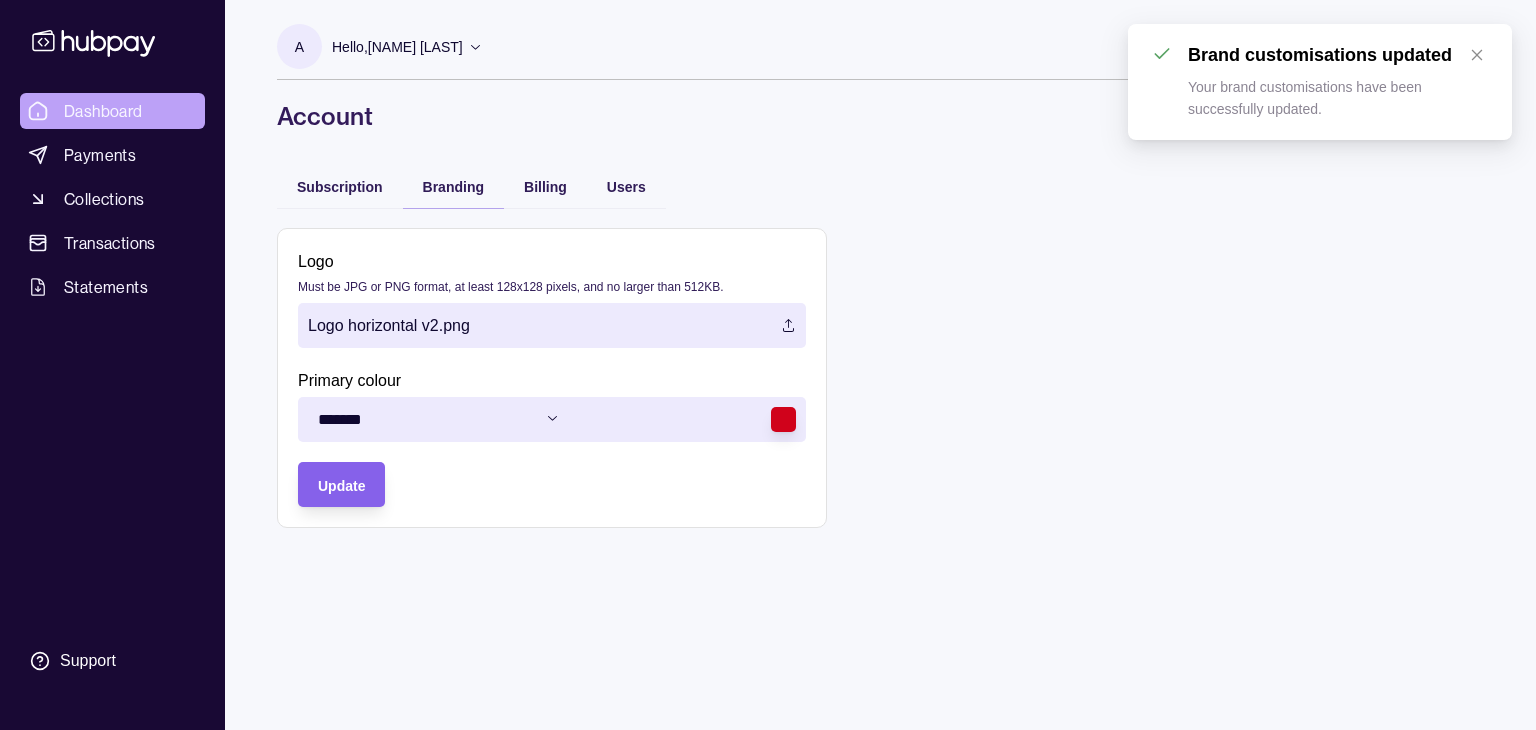 click on "Dashboard" at bounding box center (103, 111) 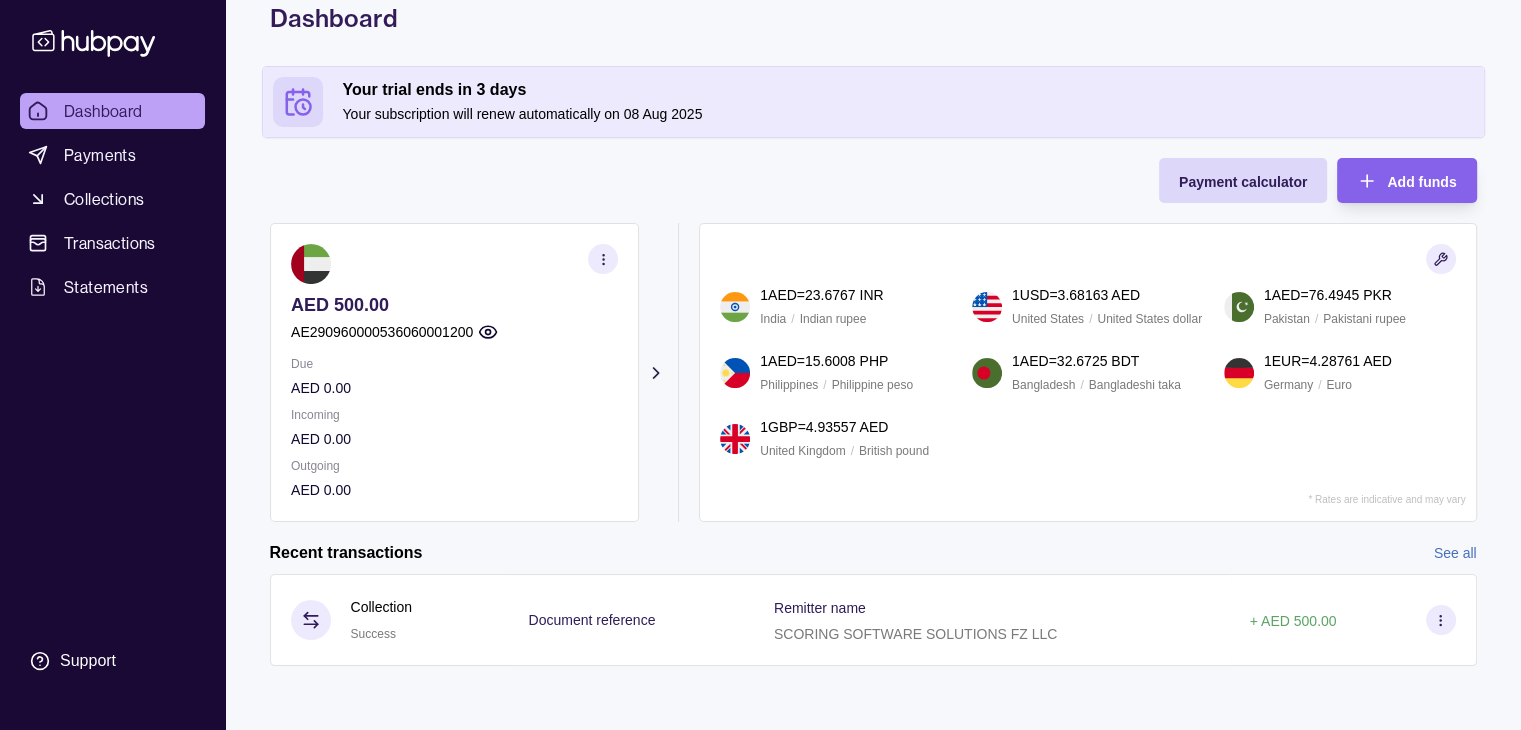 scroll, scrollTop: 0, scrollLeft: 0, axis: both 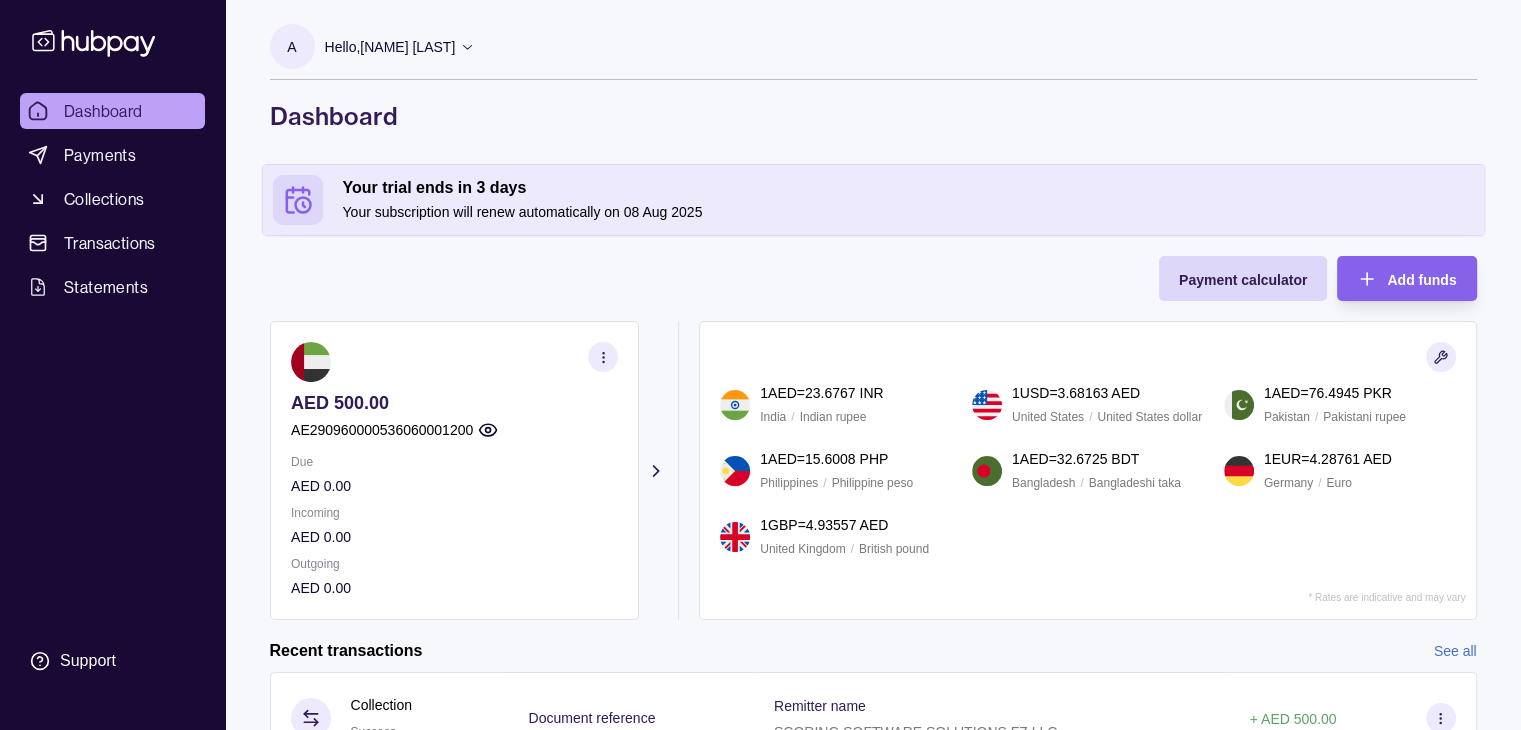 click 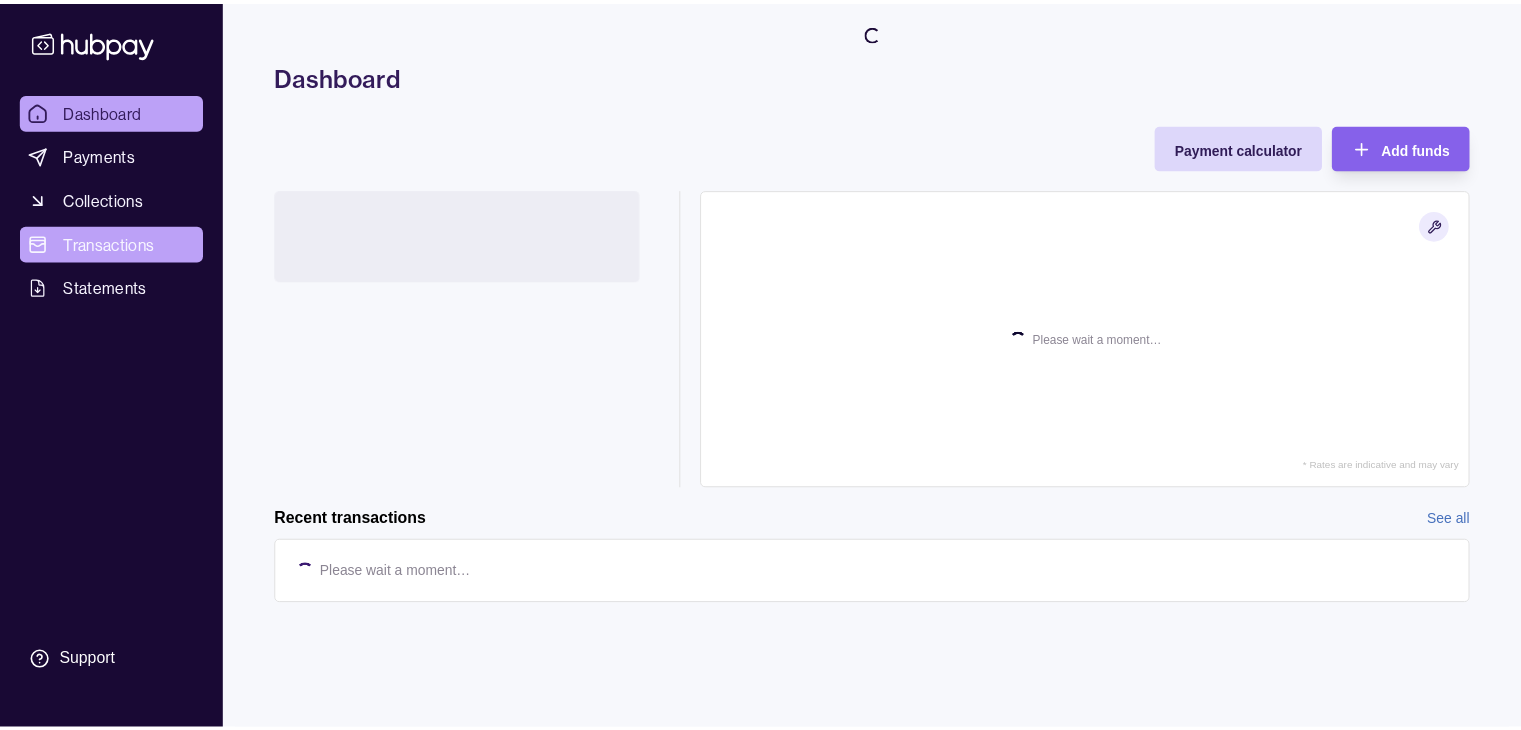 scroll, scrollTop: 0, scrollLeft: 0, axis: both 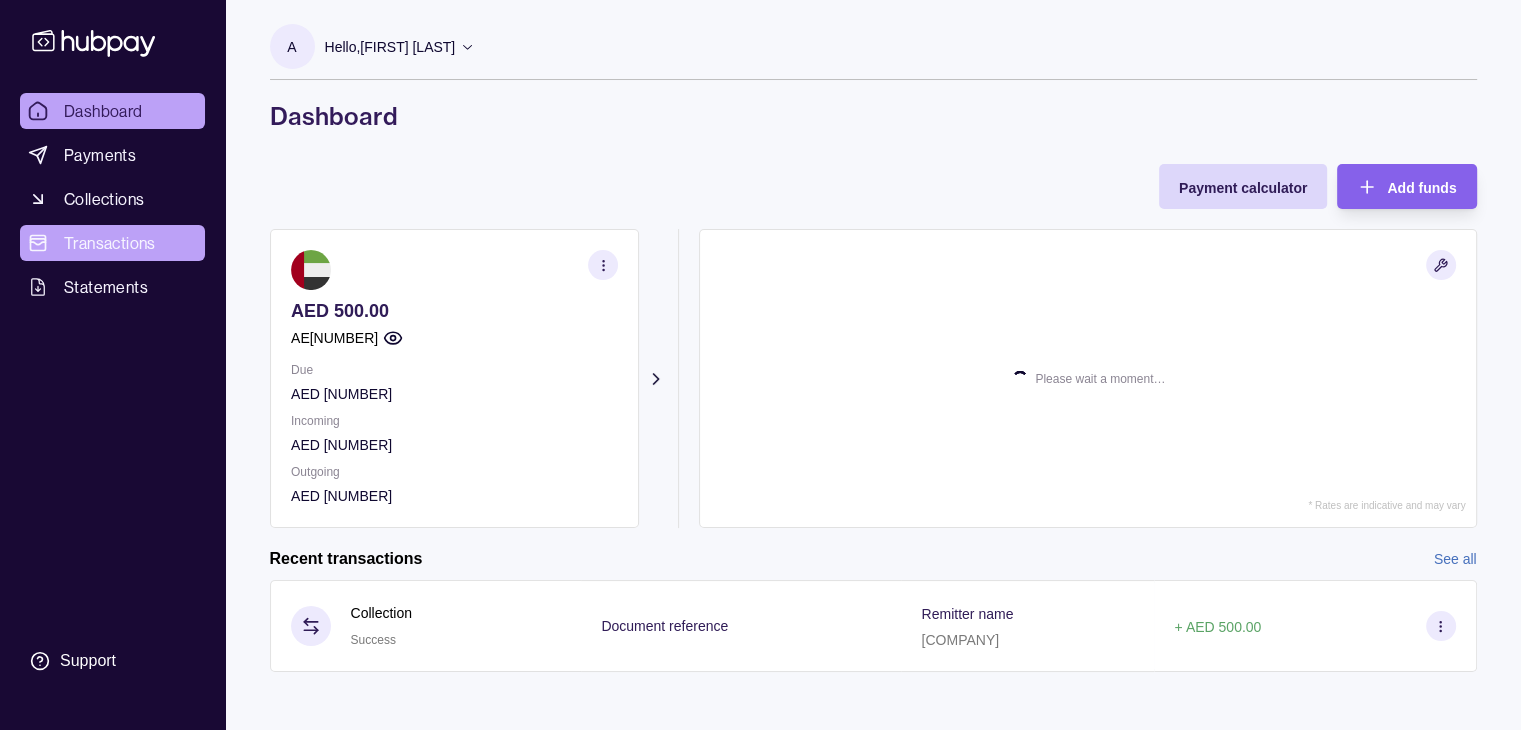click on "Transactions" at bounding box center (110, 243) 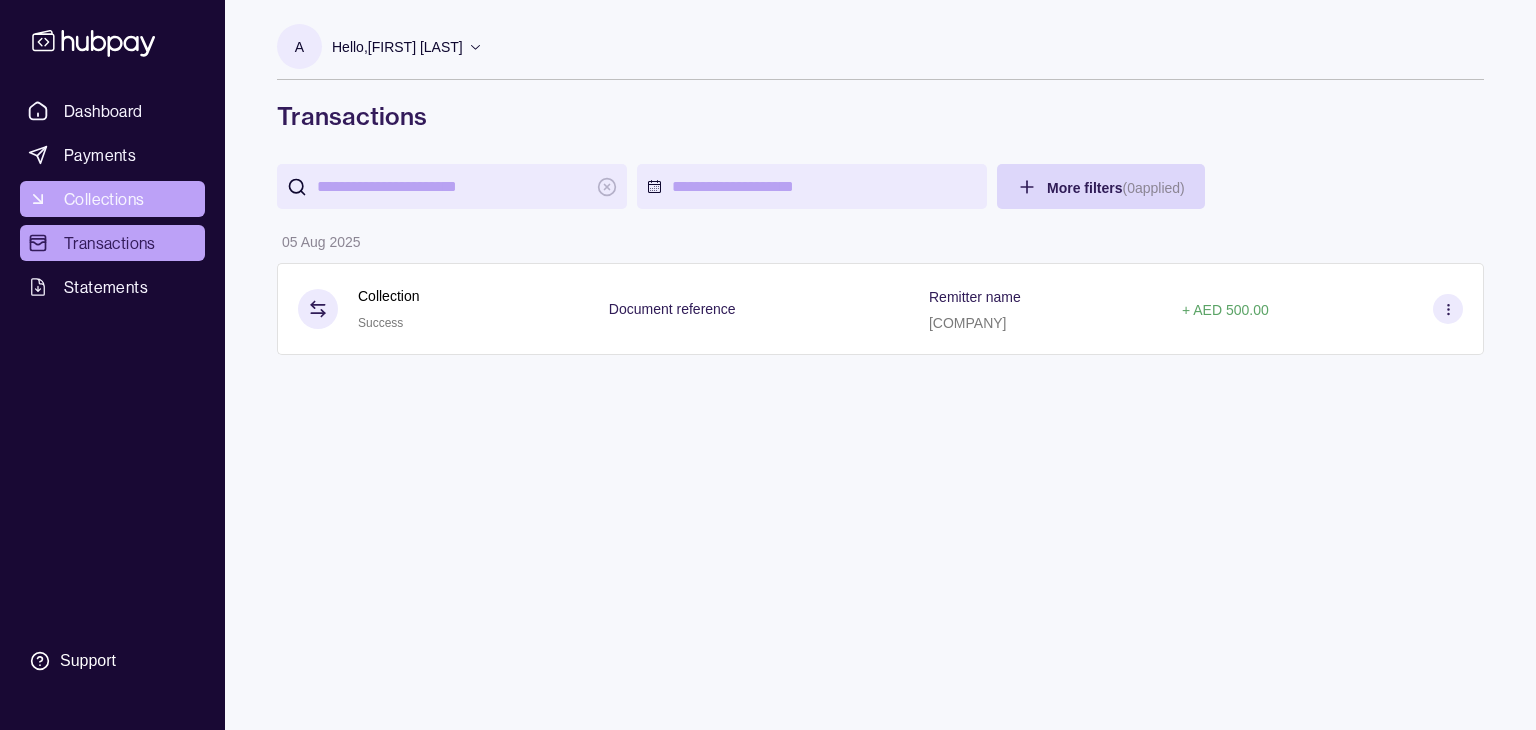 click on "Collections" at bounding box center [104, 199] 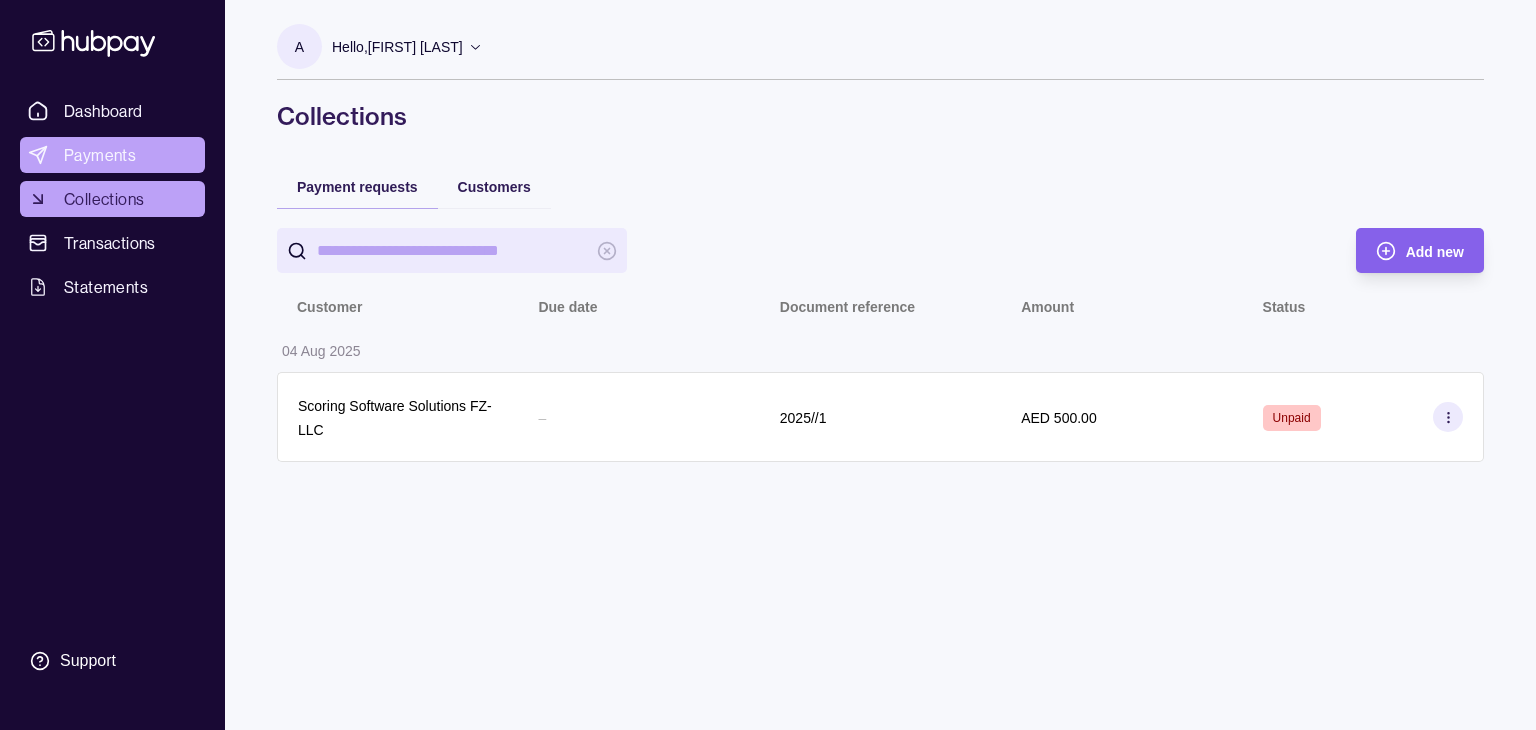 click on "Payments" at bounding box center (100, 155) 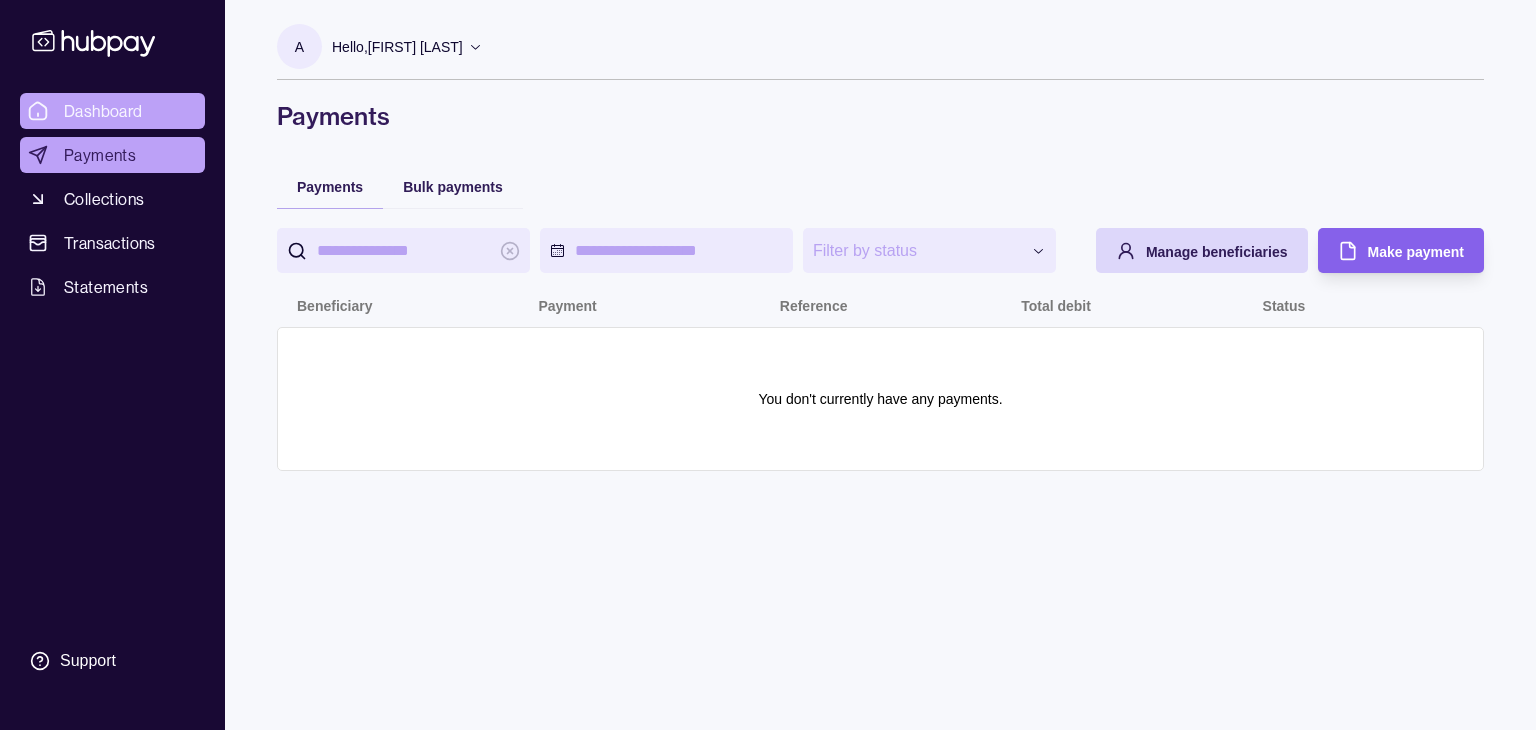 click on "Dashboard" at bounding box center (103, 111) 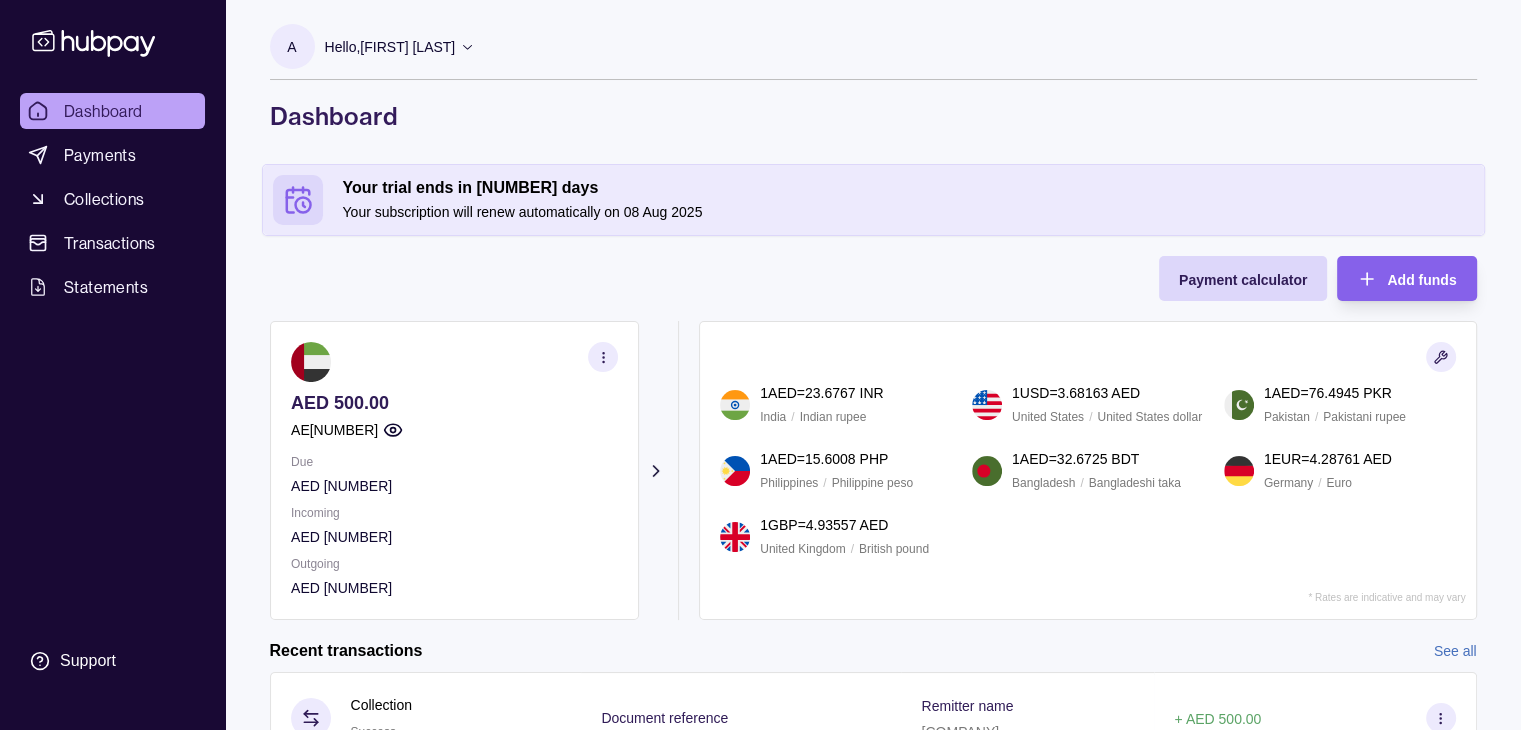 scroll, scrollTop: 98, scrollLeft: 0, axis: vertical 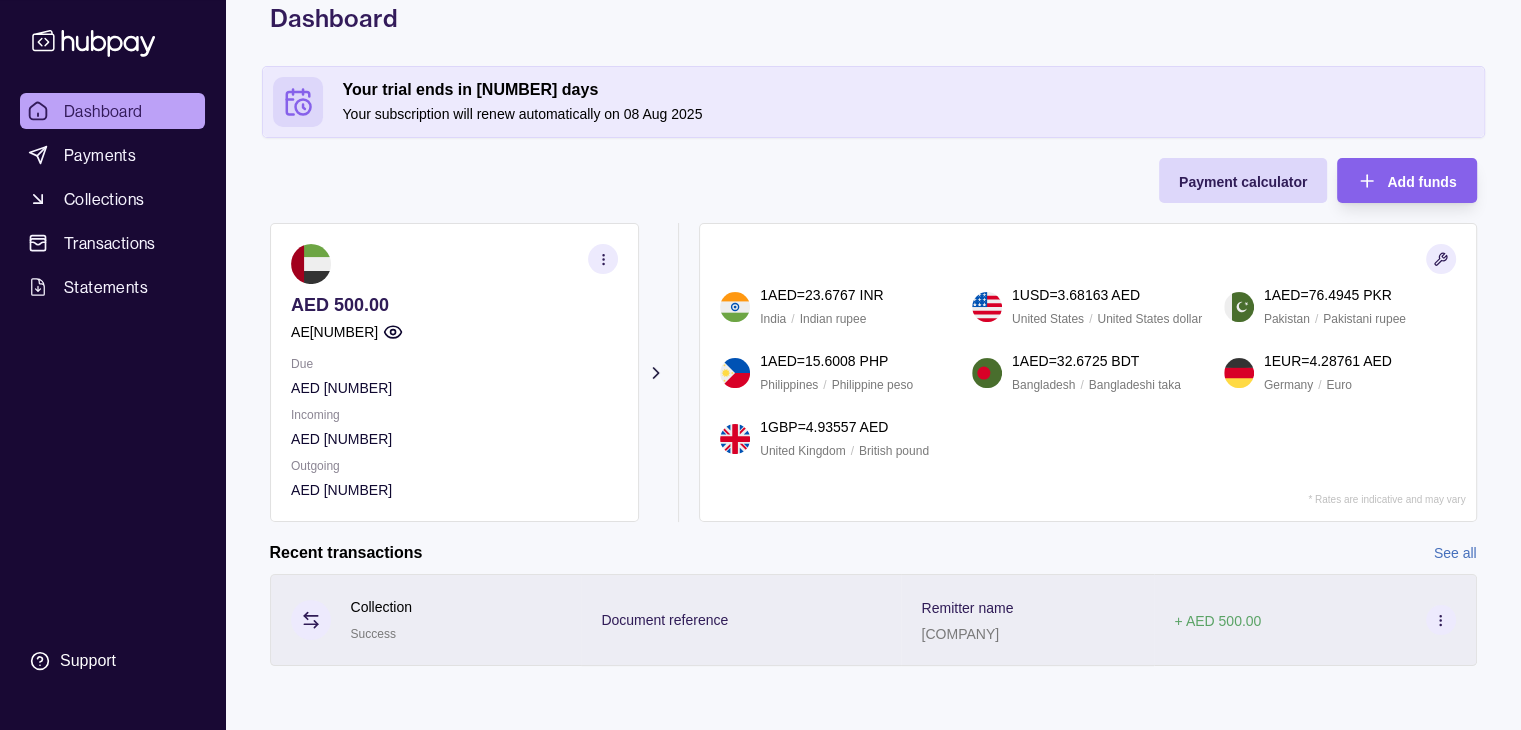 click 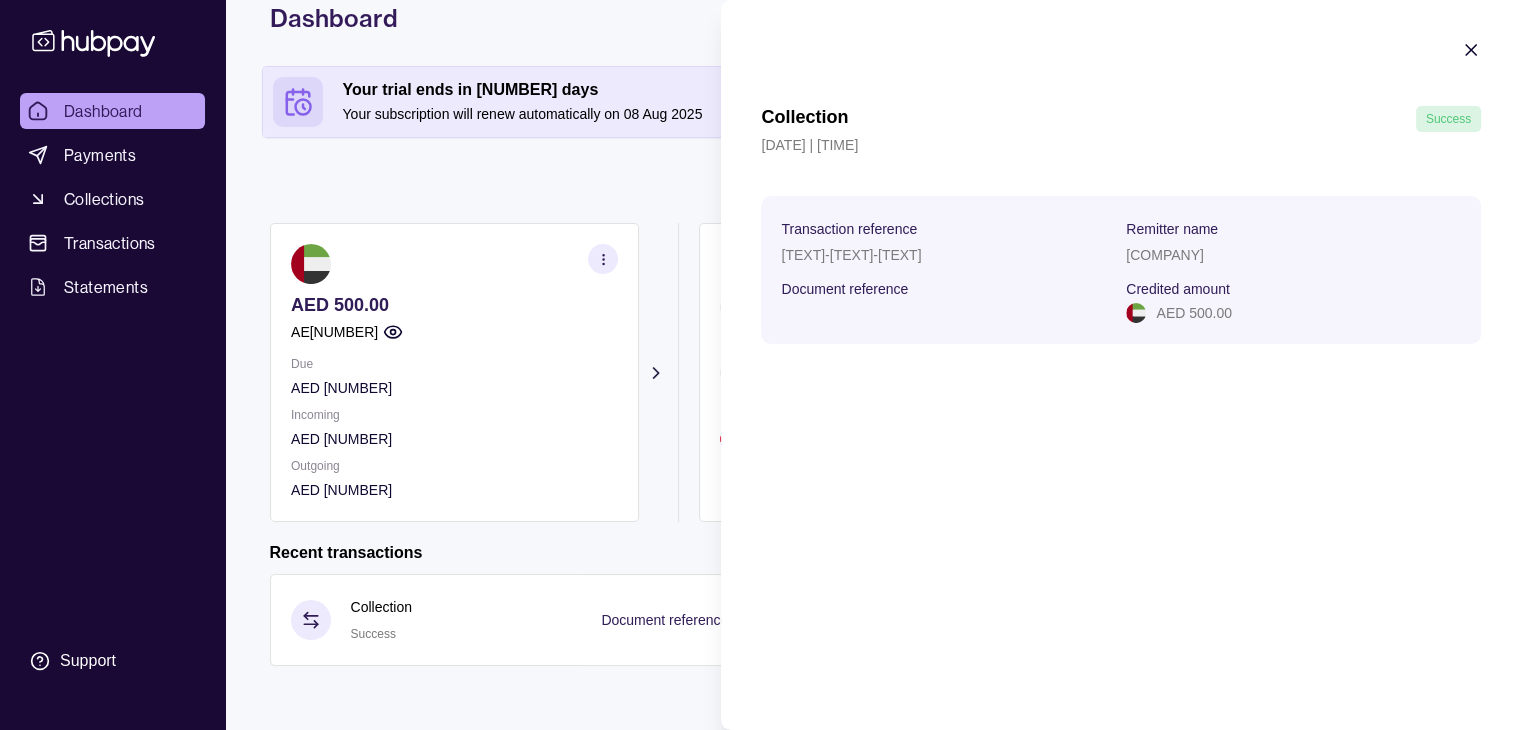 click 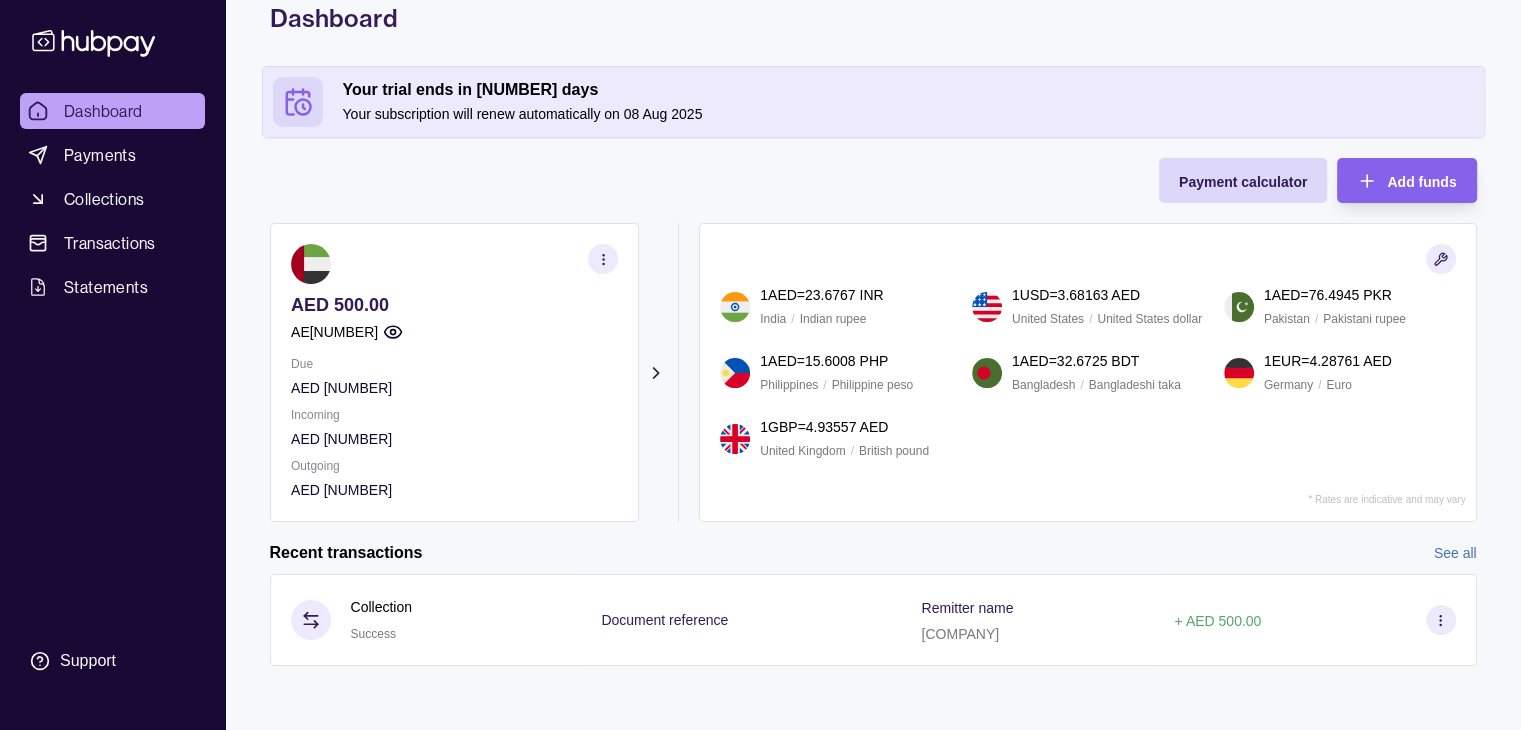 click on "Payment calculator Add funds AED 500.00 AE290960000536060001200 Due AED 0.00 Incoming AED 0.00 Outgoing AED 0.00 Request new currencies 1  AED  =  23.6767   INR India / Indian rupee 1  USD  =  3.68163   AED United States / United States dollar 1  AED  =  76.4945   PKR Pakistan / Pakistani rupee 1  AED  =  15.6008   PHP Philippines / Philippine peso 1  AED  =  32.6725   BDT Bangladesh / Bangladeshi taka 1  EUR  =  4.28761   AED Germany / Euro 1  GBP  =  4.93557   AED United Kingdom / British pound * Rates are indicative and may vary" at bounding box center [873, 340] 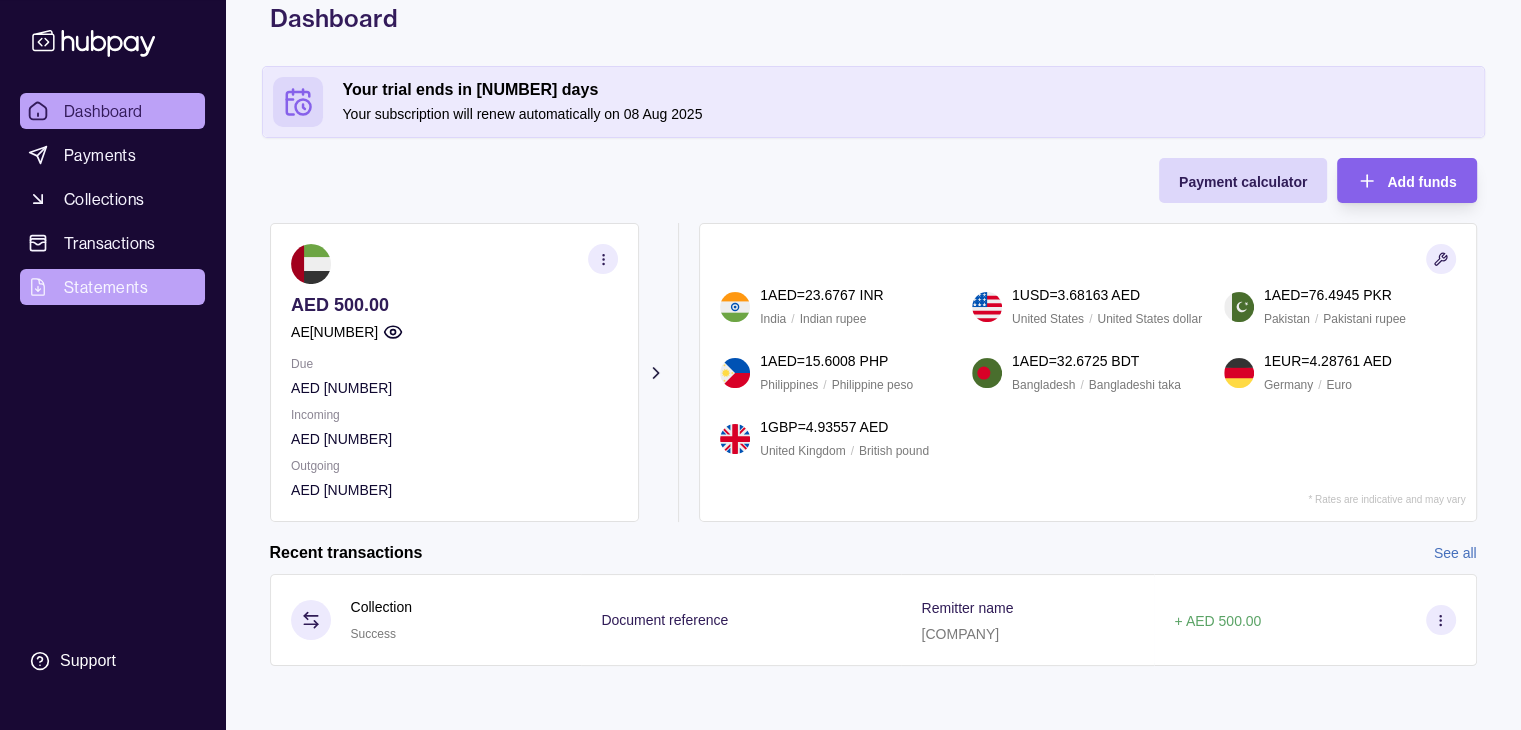 click on "Statements" at bounding box center [106, 287] 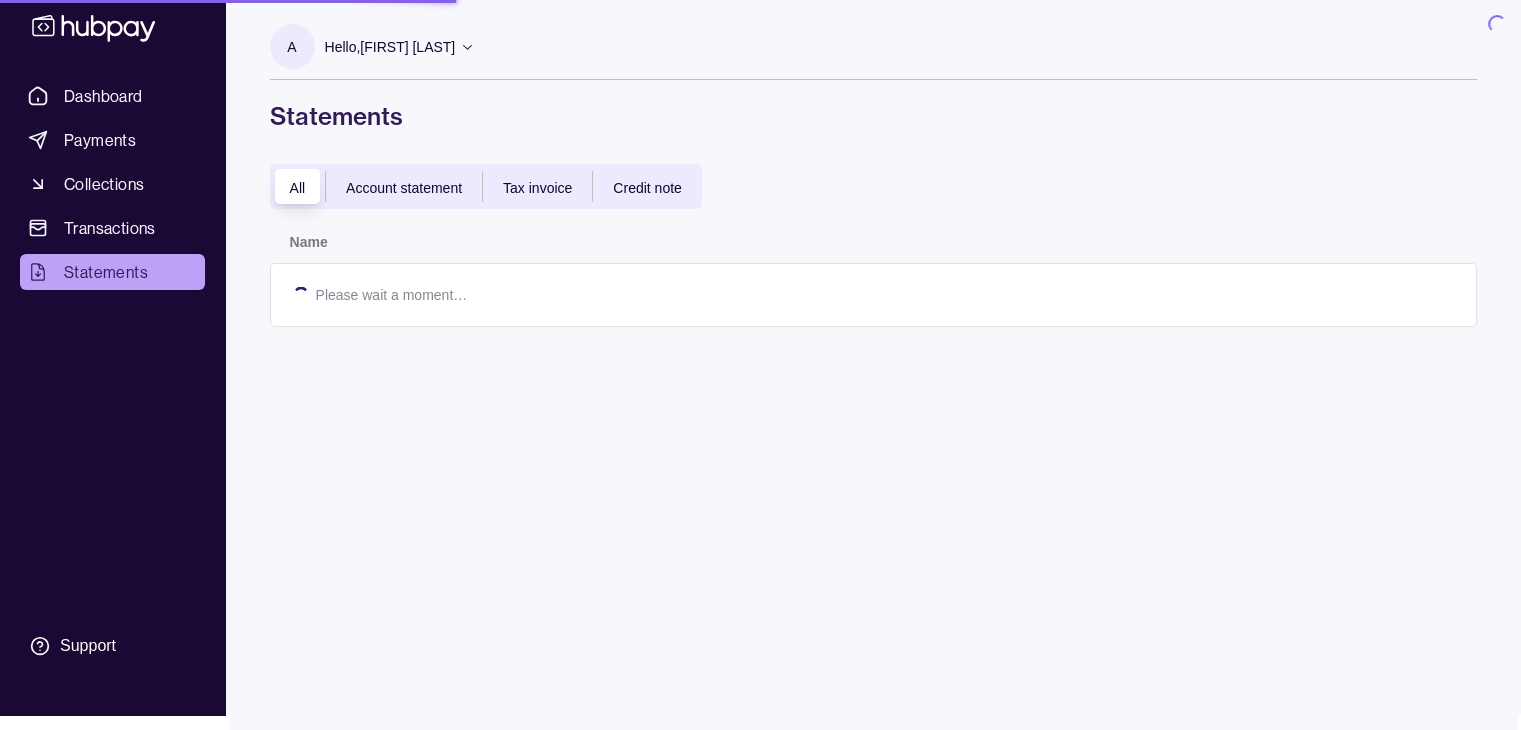 scroll, scrollTop: 0, scrollLeft: 0, axis: both 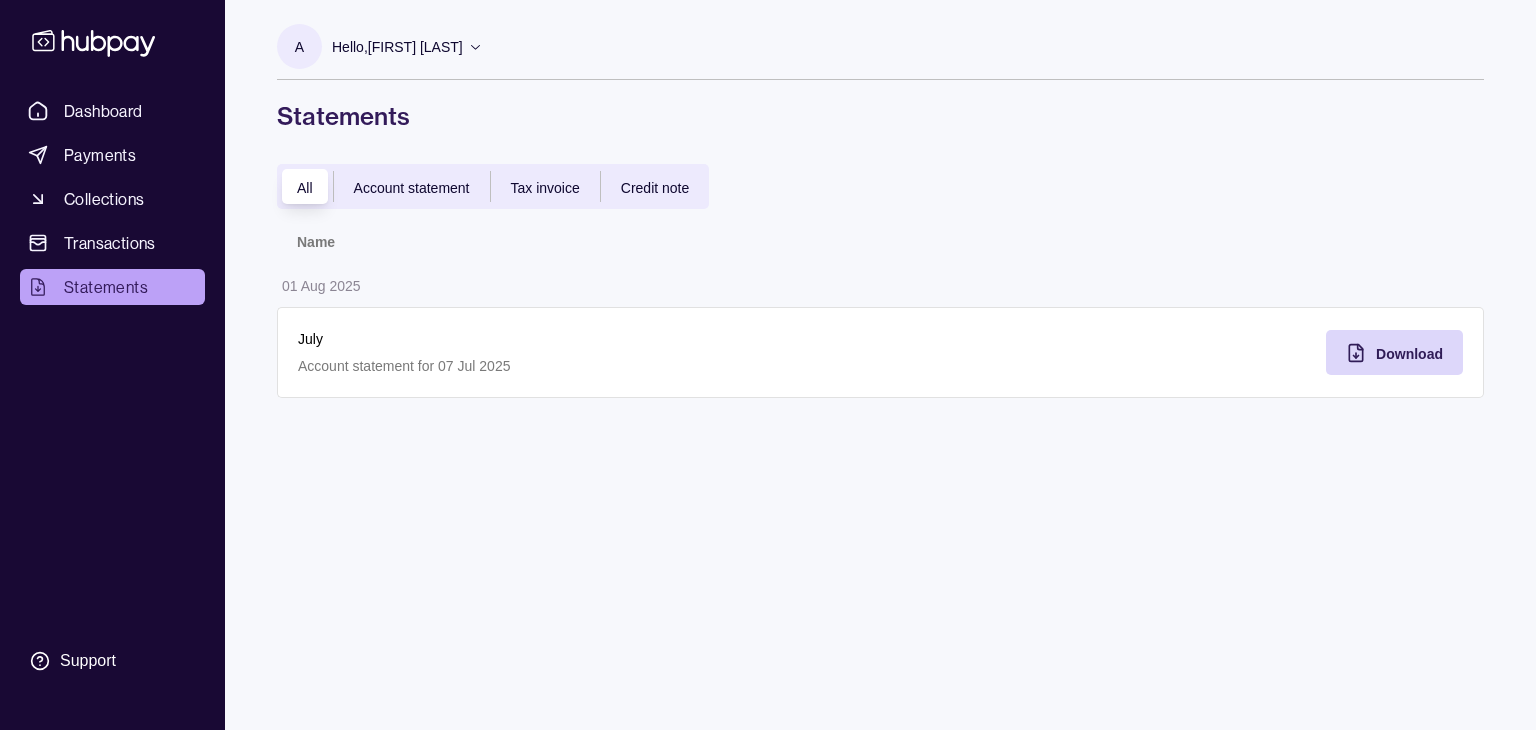 click on "Account statement" at bounding box center (412, 188) 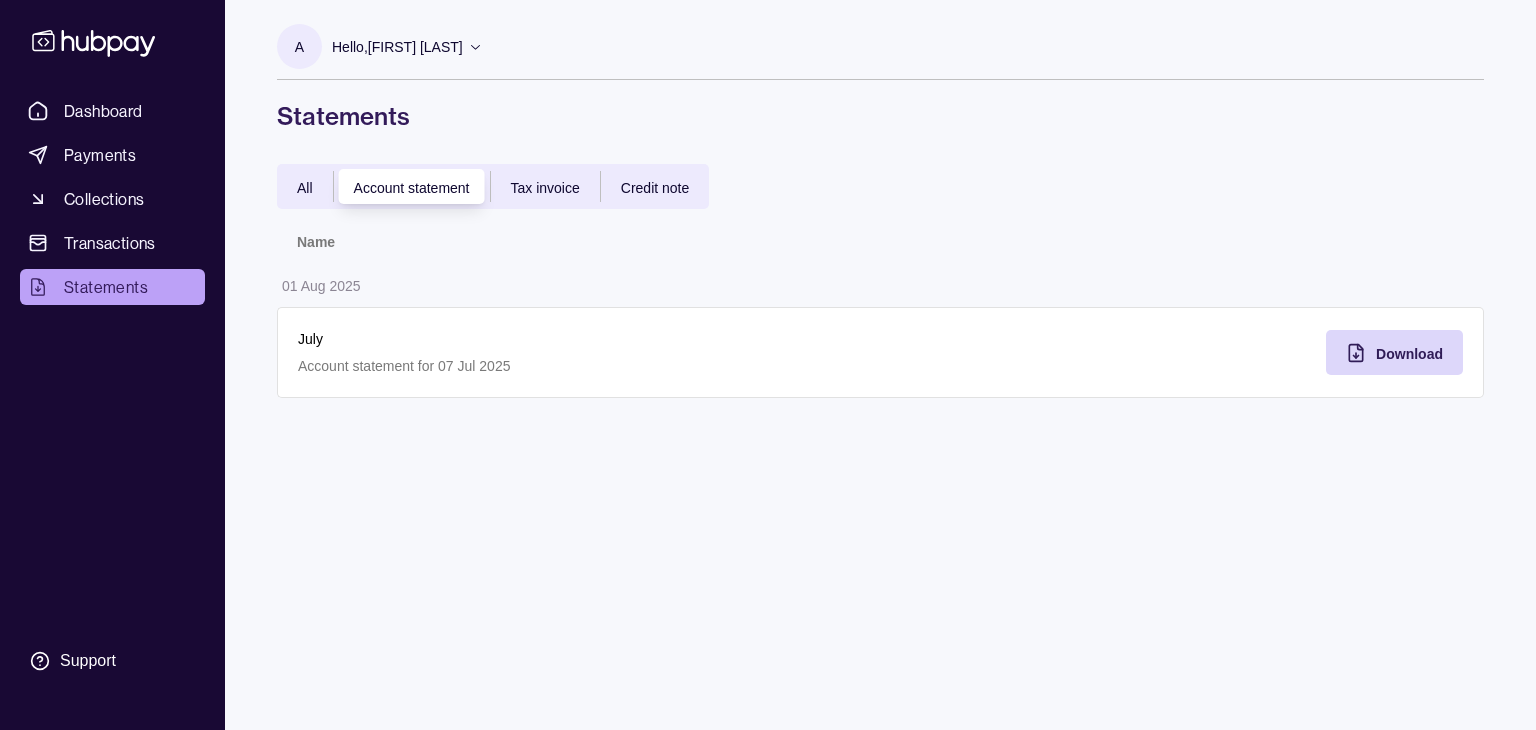 click on "Tax invoice" at bounding box center [545, 188] 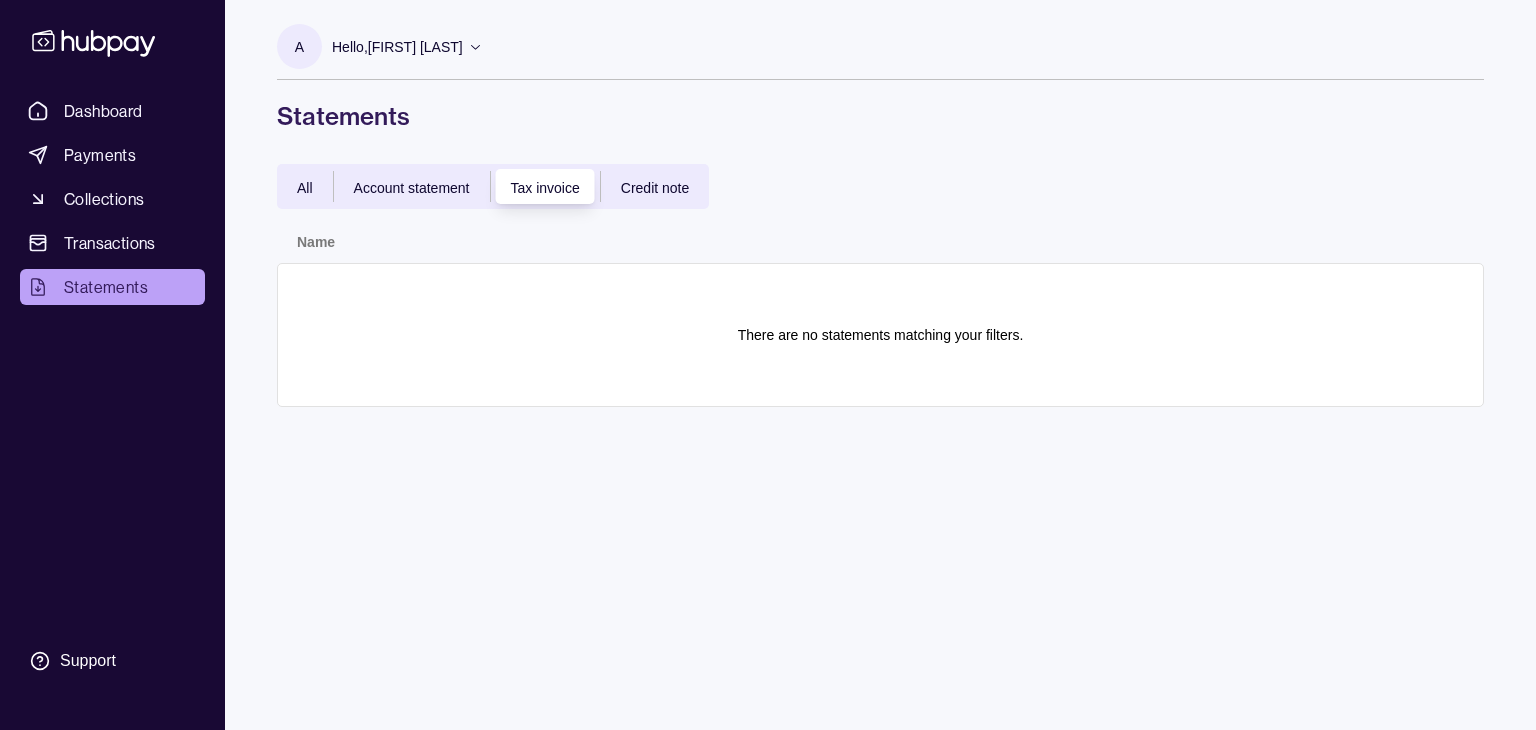 click on "Credit note" at bounding box center [655, 188] 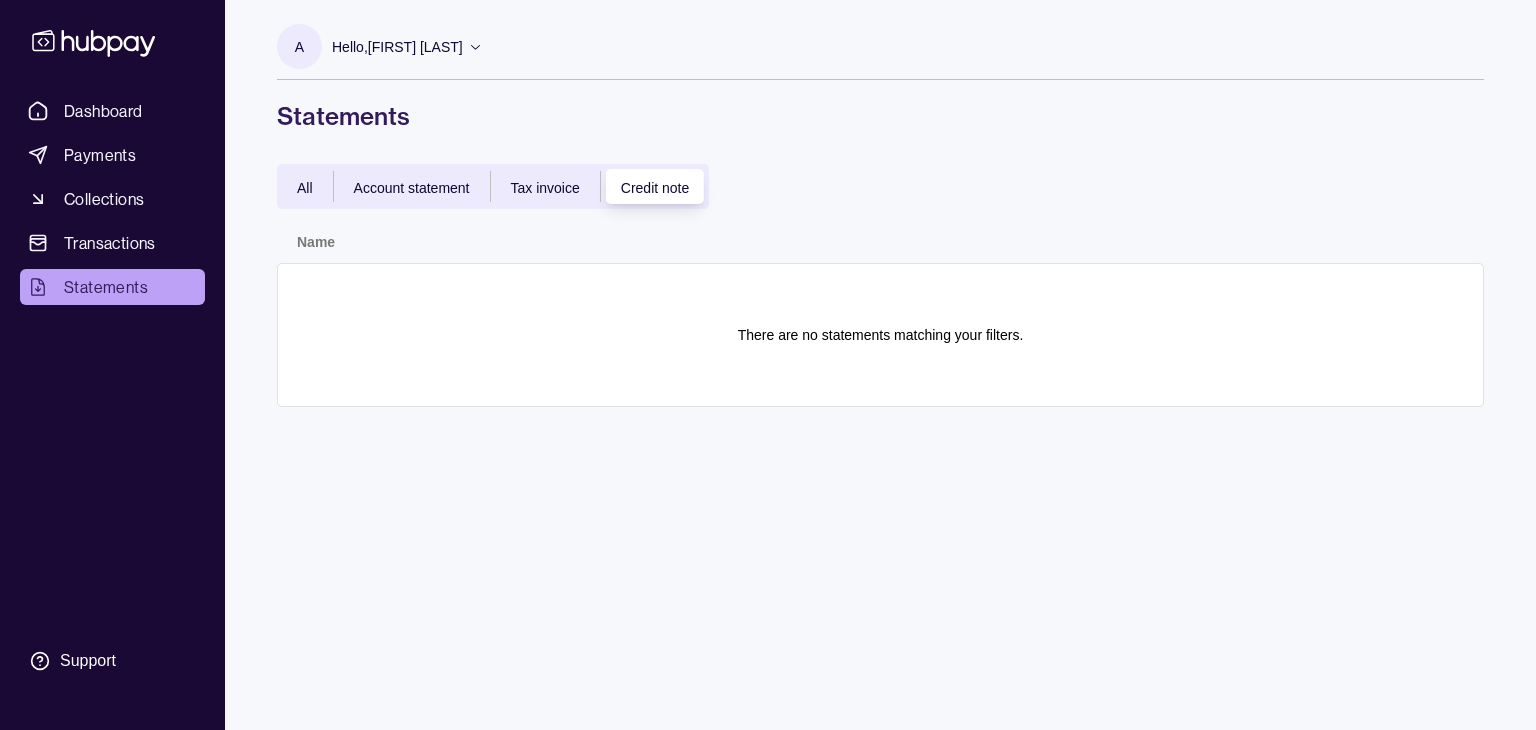 click on "All" at bounding box center (305, 188) 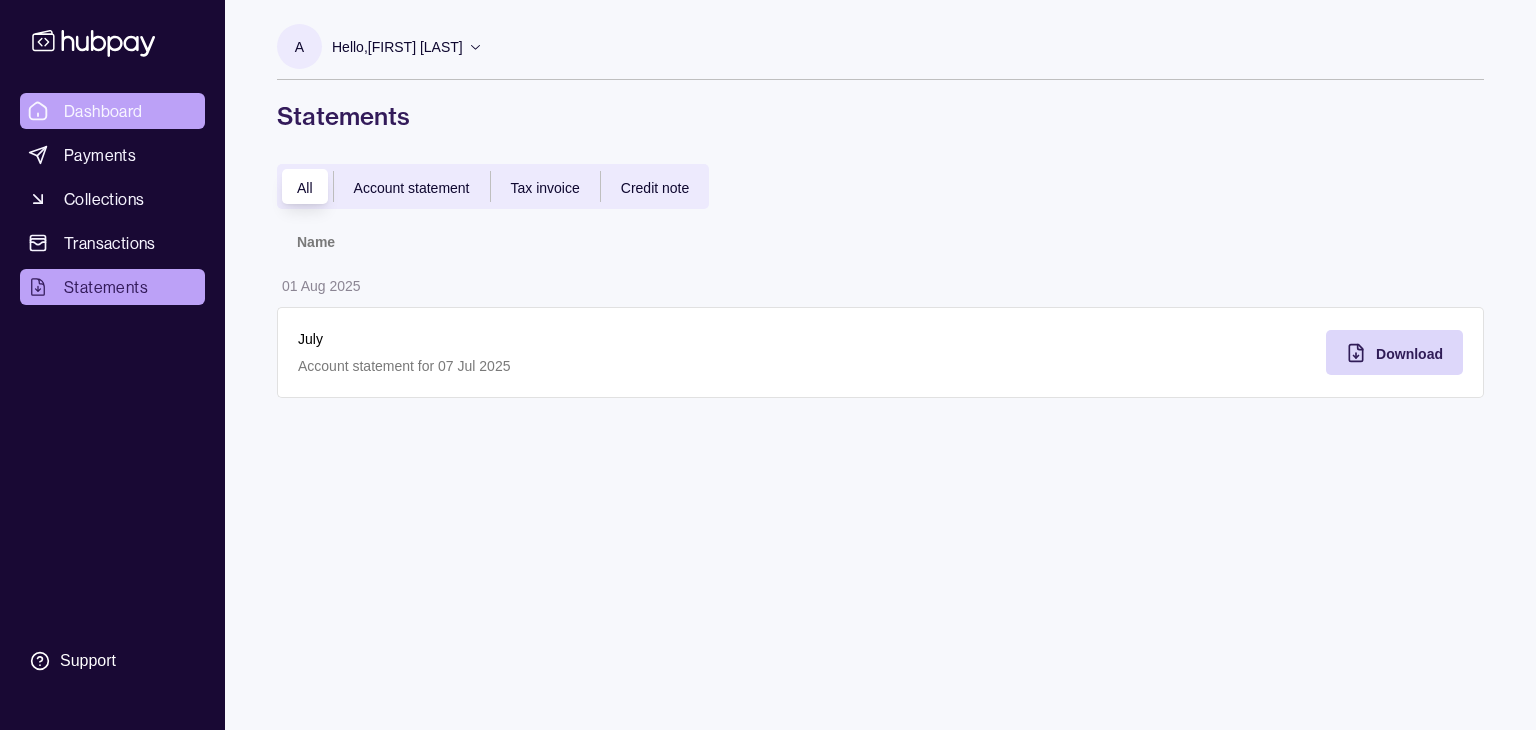 click on "Dashboard" at bounding box center (103, 111) 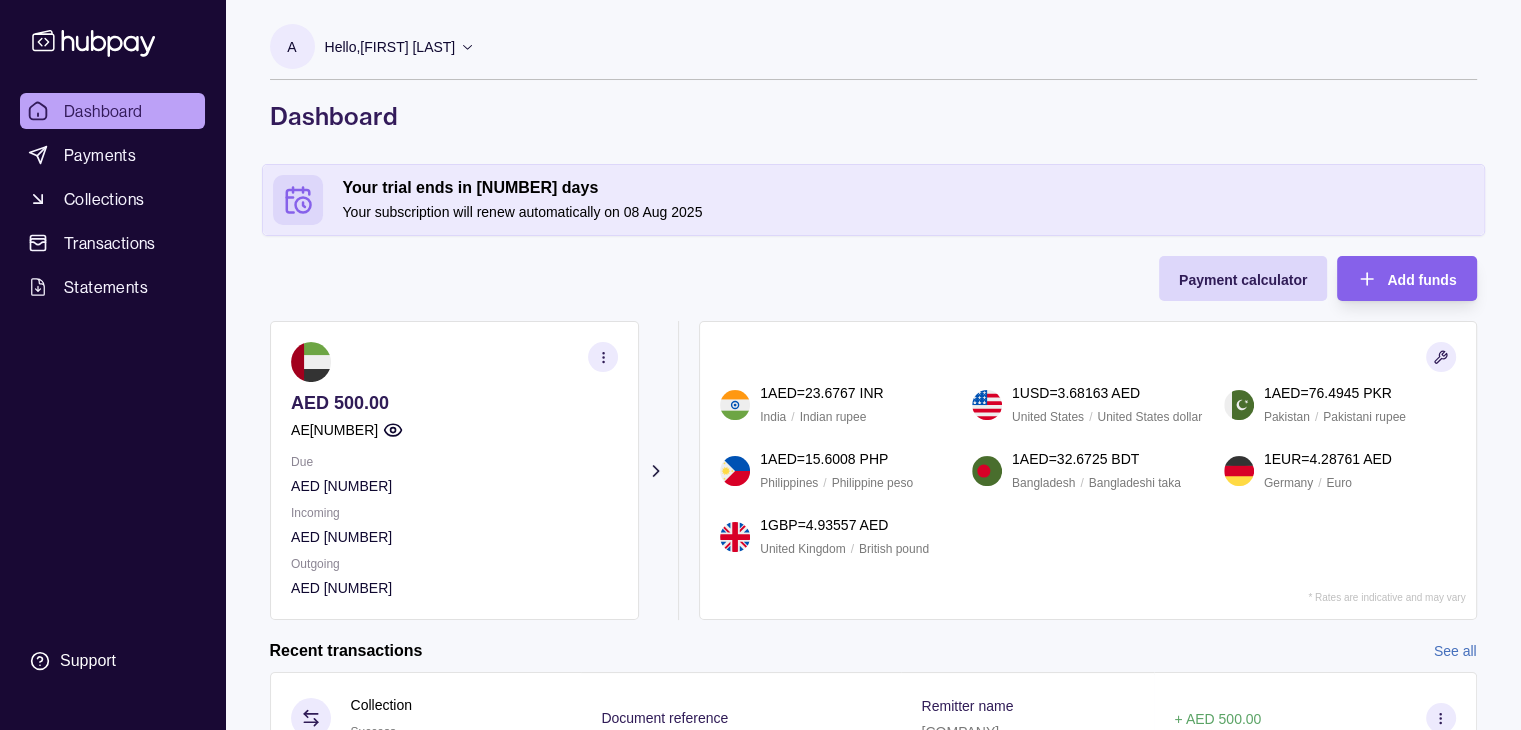 scroll, scrollTop: 98, scrollLeft: 0, axis: vertical 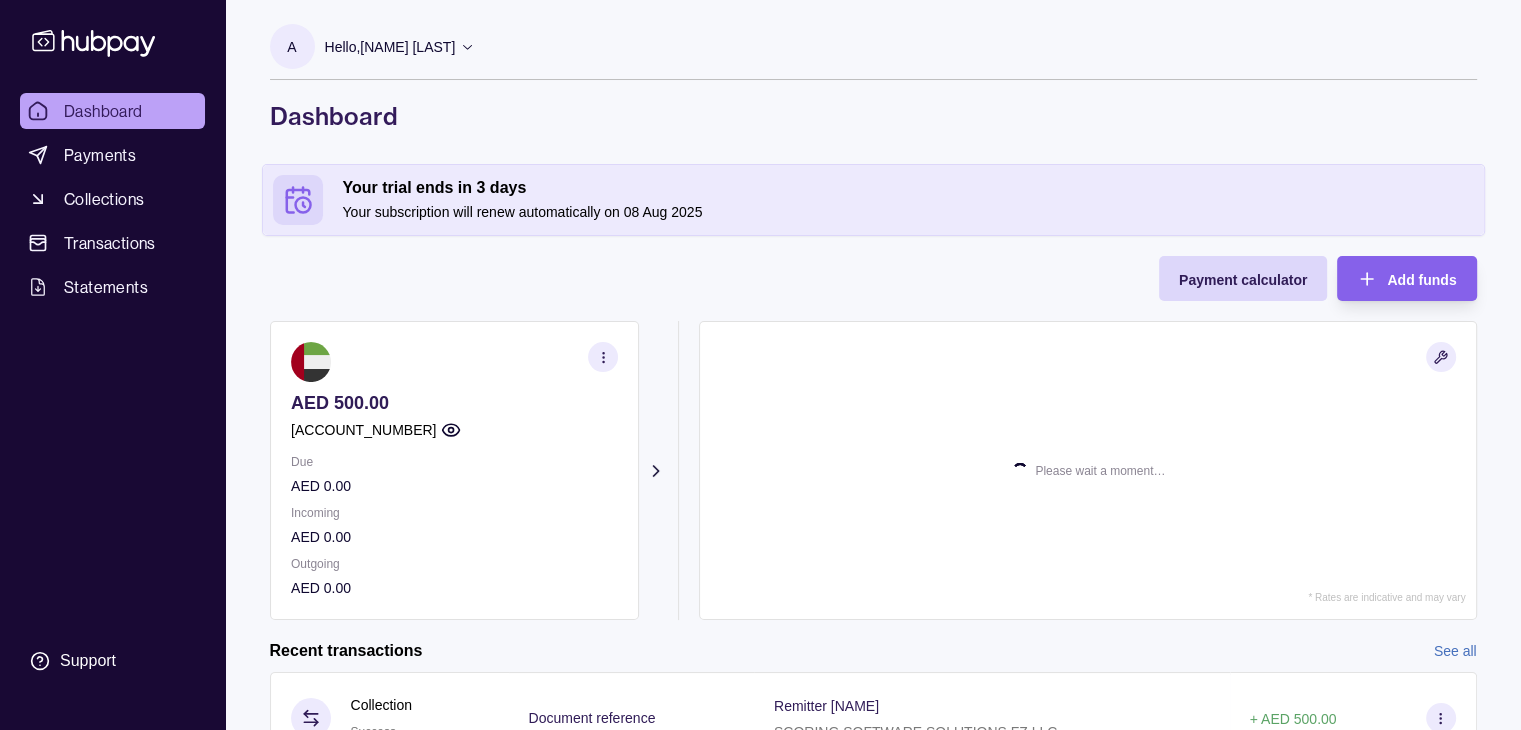 click on "Hello, [NAME] [LAST]" at bounding box center [390, 47] 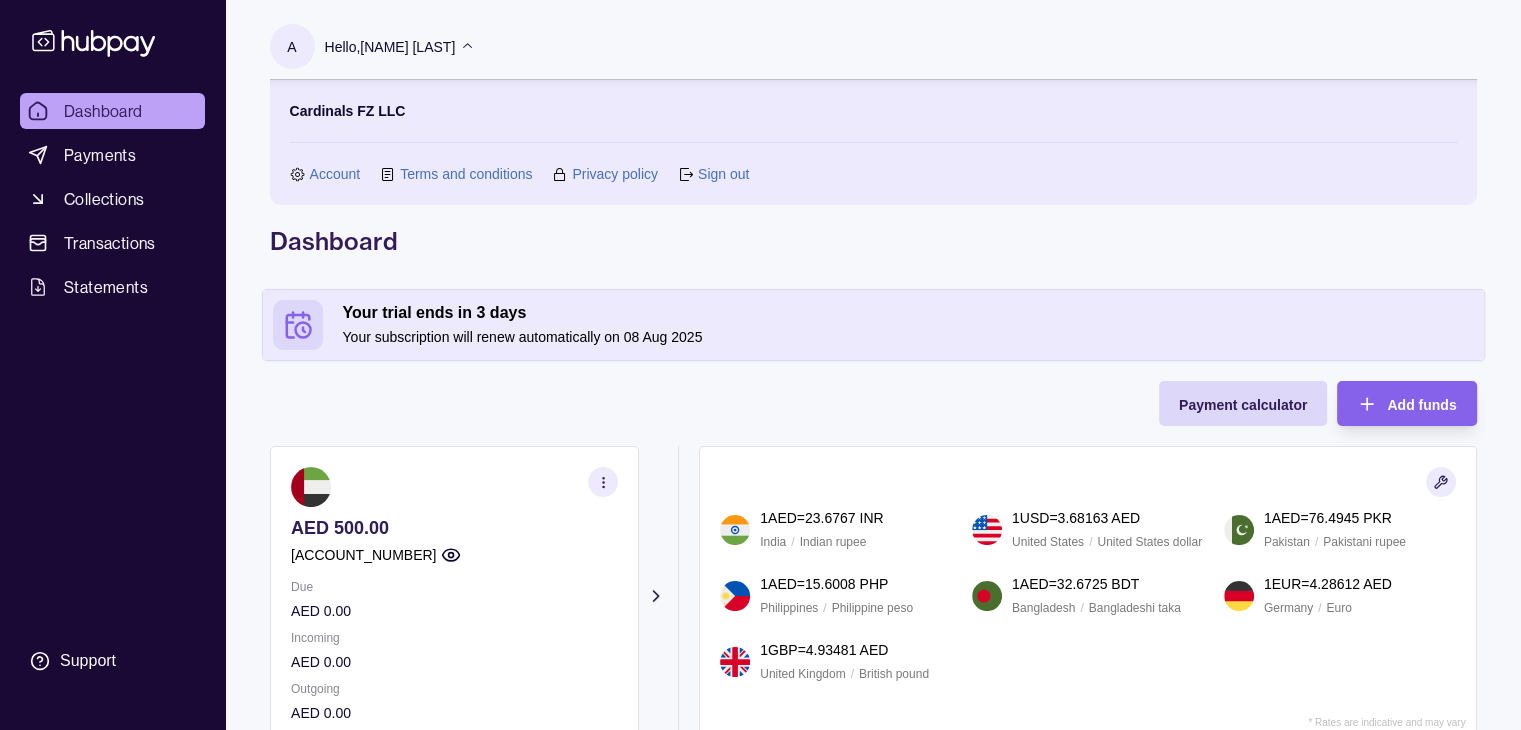 click on "Your trial ends in [NUMBER] days" at bounding box center [908, 313] 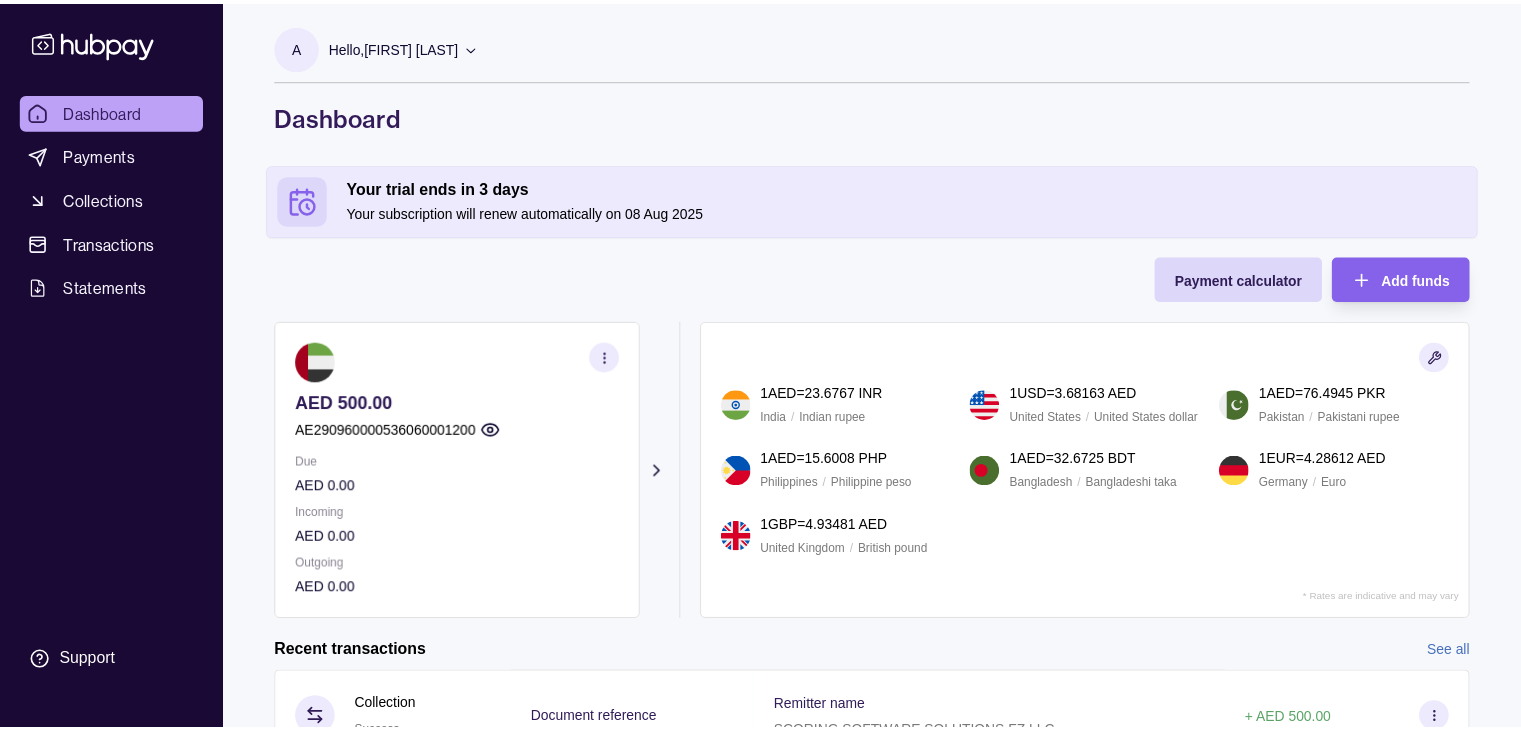 scroll, scrollTop: 0, scrollLeft: 0, axis: both 